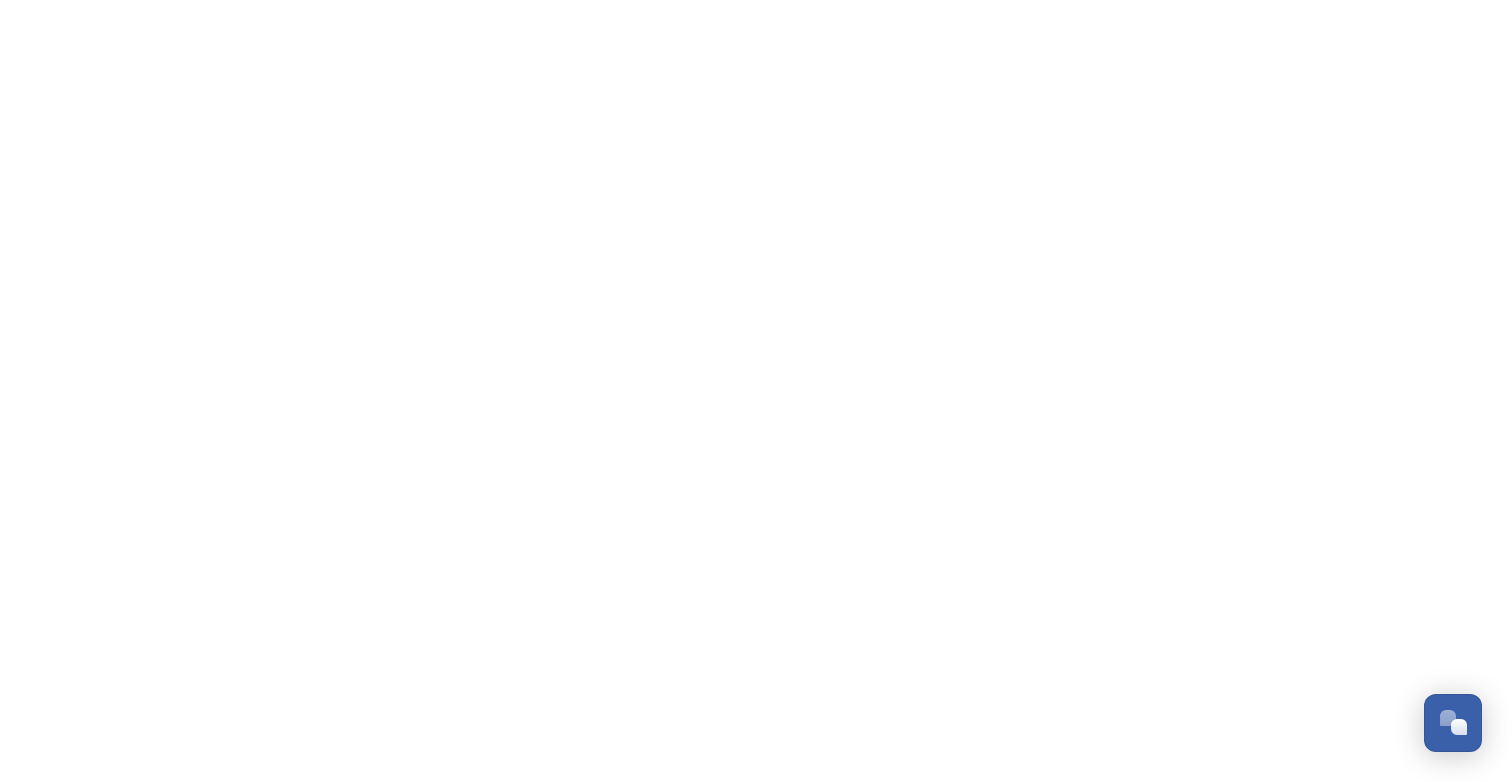 scroll, scrollTop: 0, scrollLeft: 0, axis: both 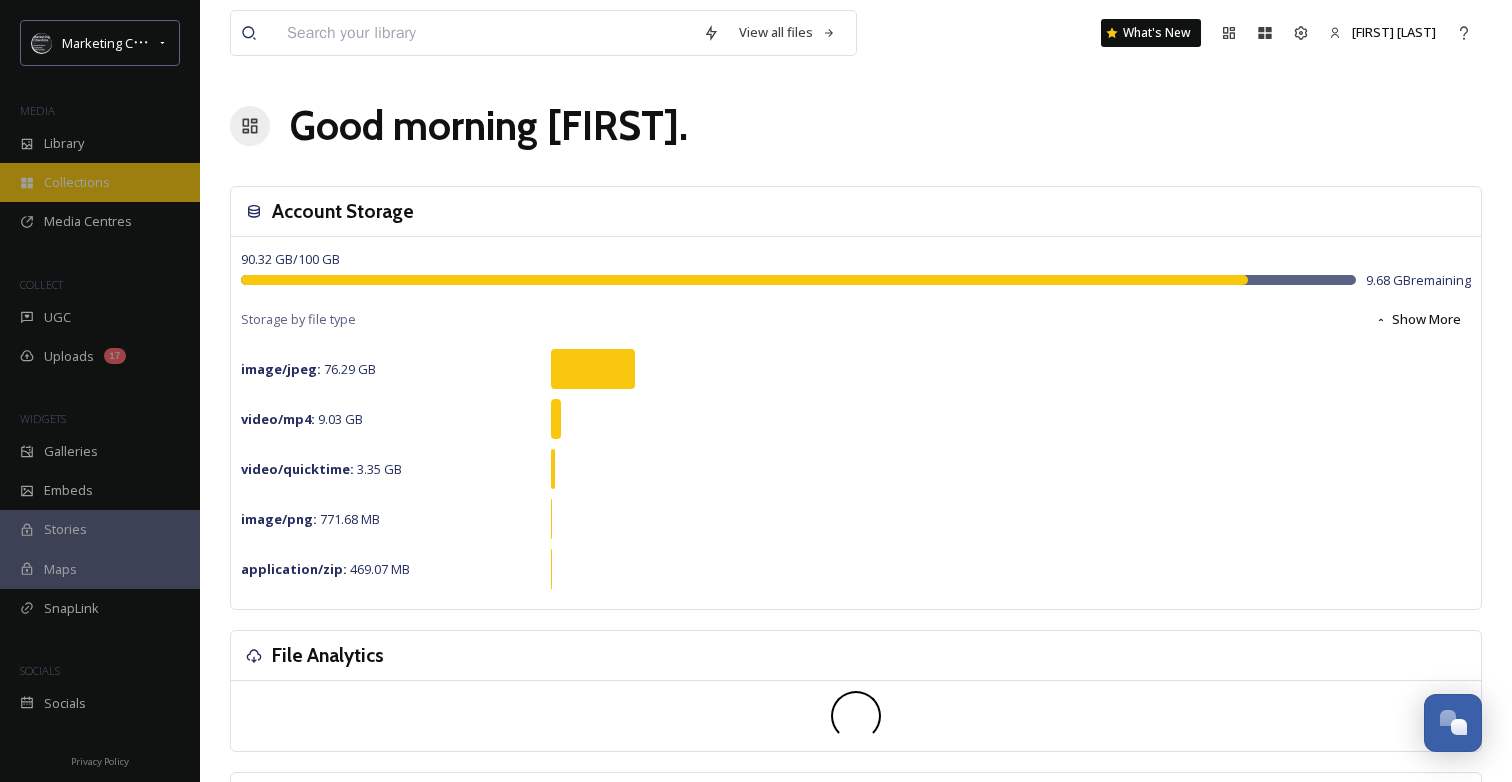click on "Collections" at bounding box center [77, 182] 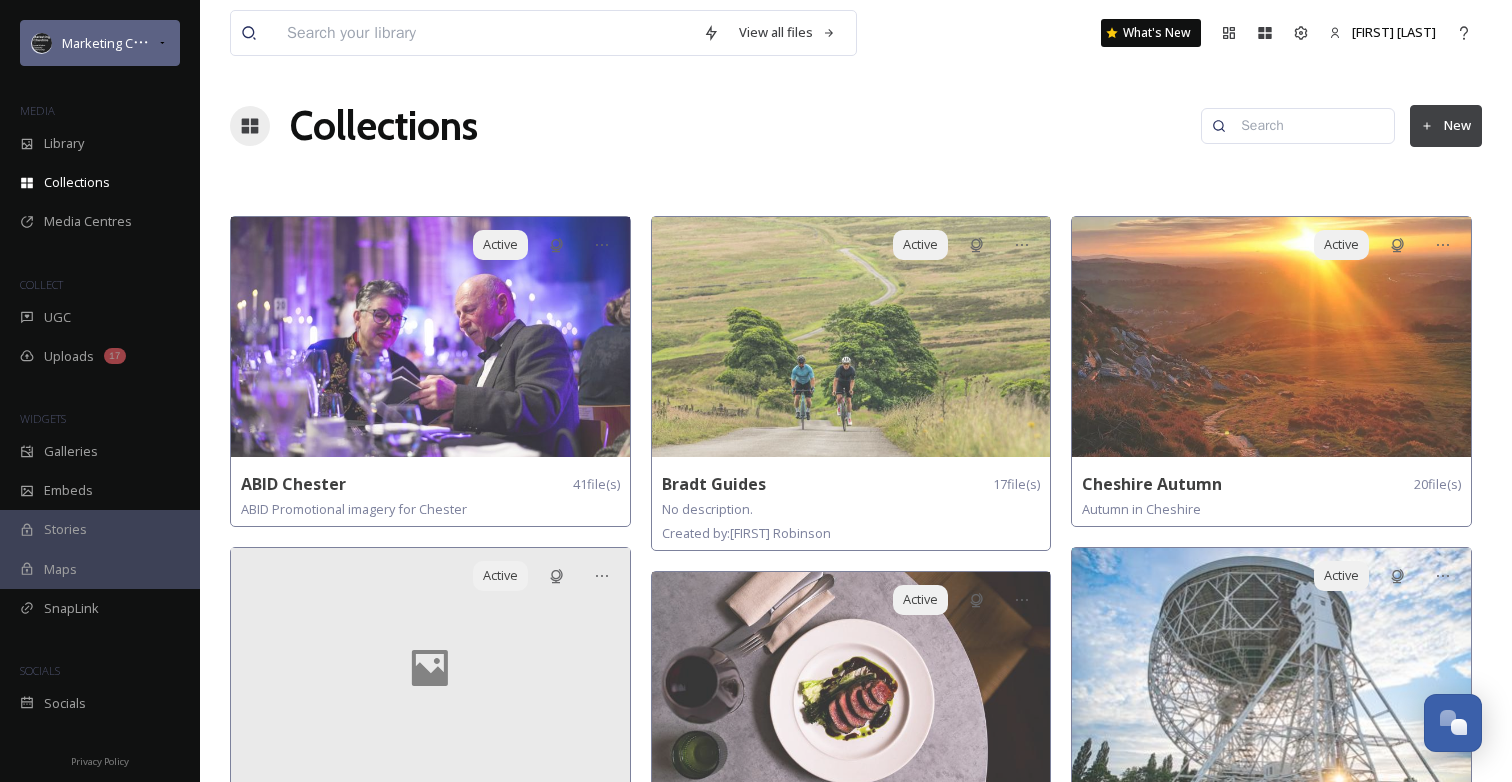 click on "Marketing Cheshire" at bounding box center (121, 43) 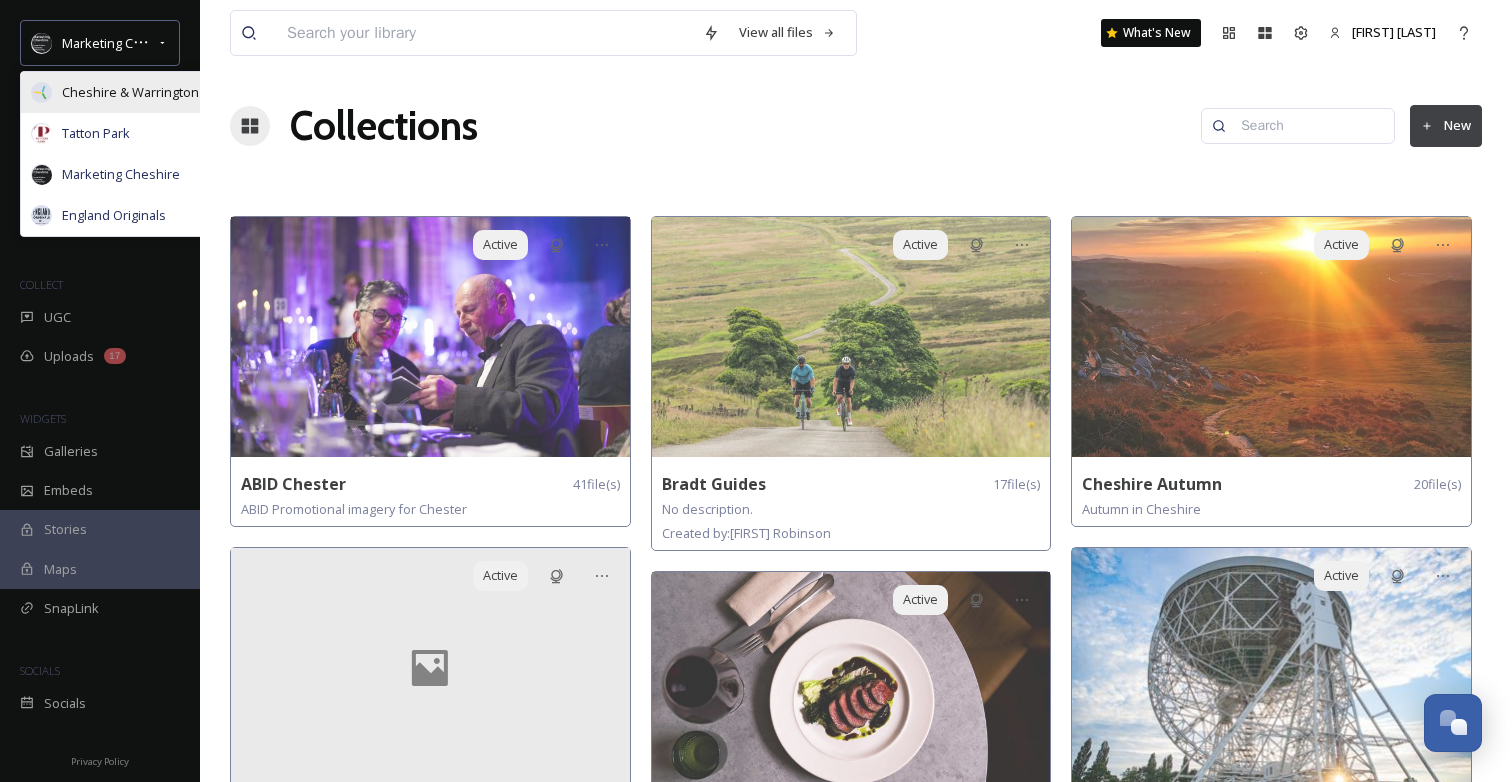 click on "Cheshire & Warrington LEP" at bounding box center [142, 92] 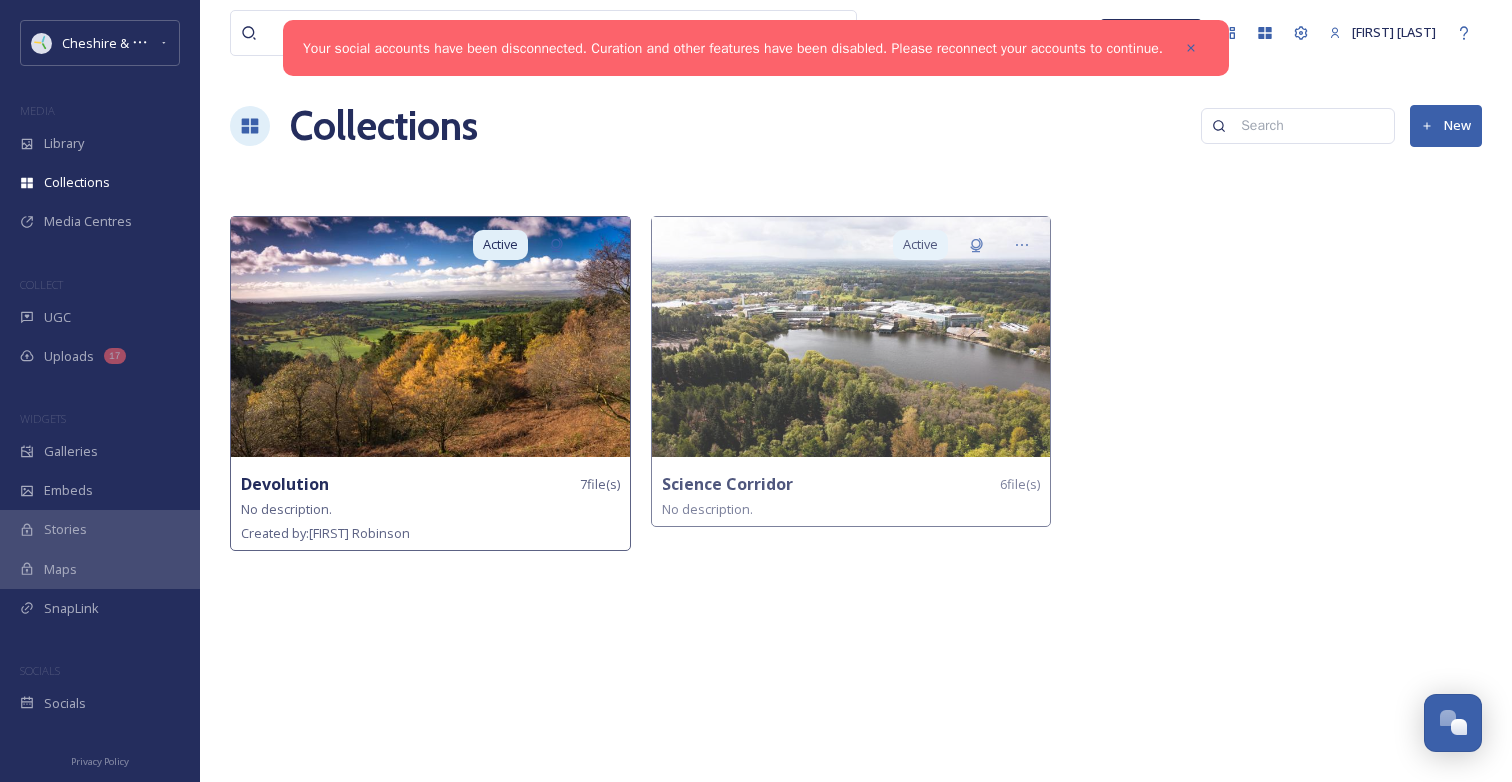 scroll, scrollTop: 0, scrollLeft: 0, axis: both 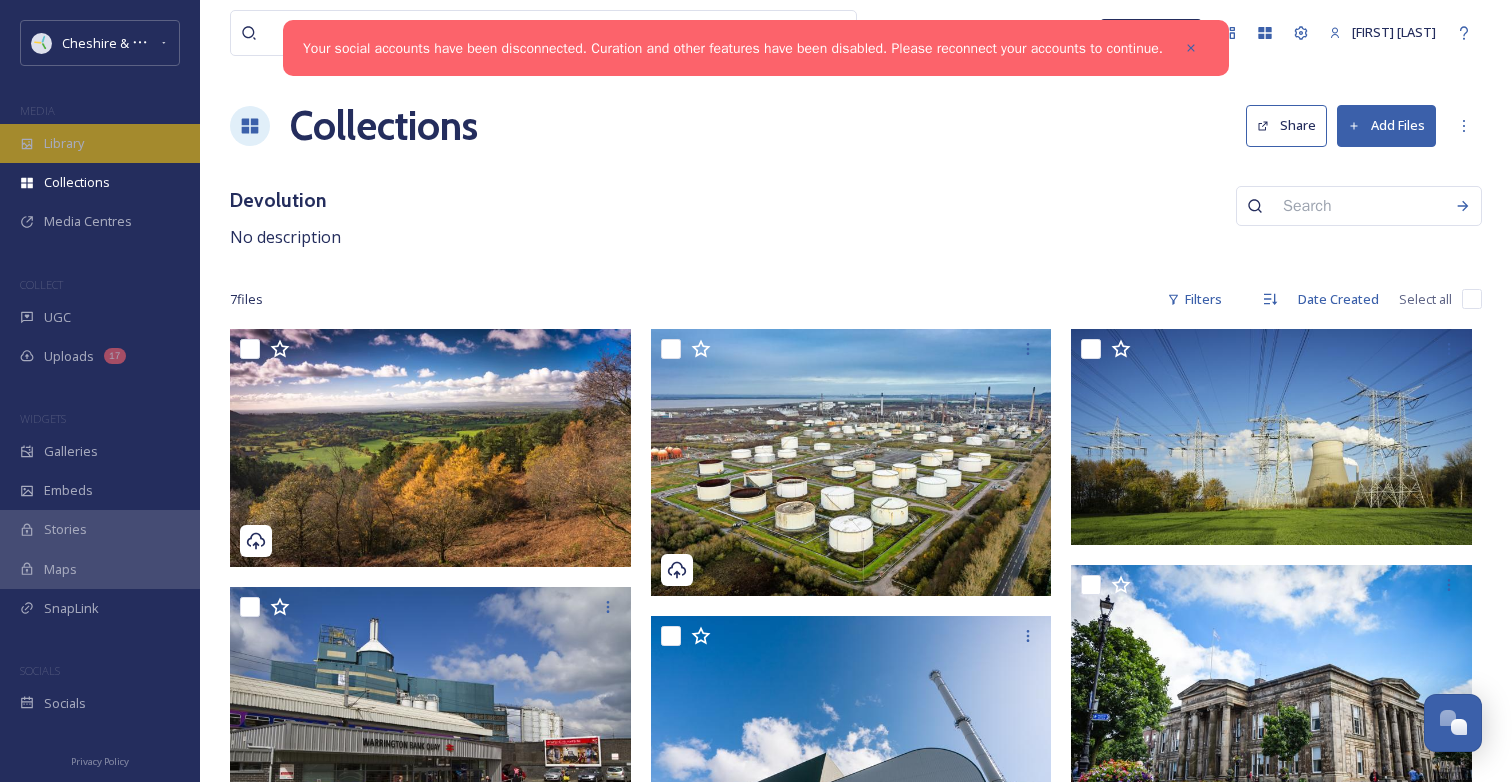 click on "Library" at bounding box center (100, 143) 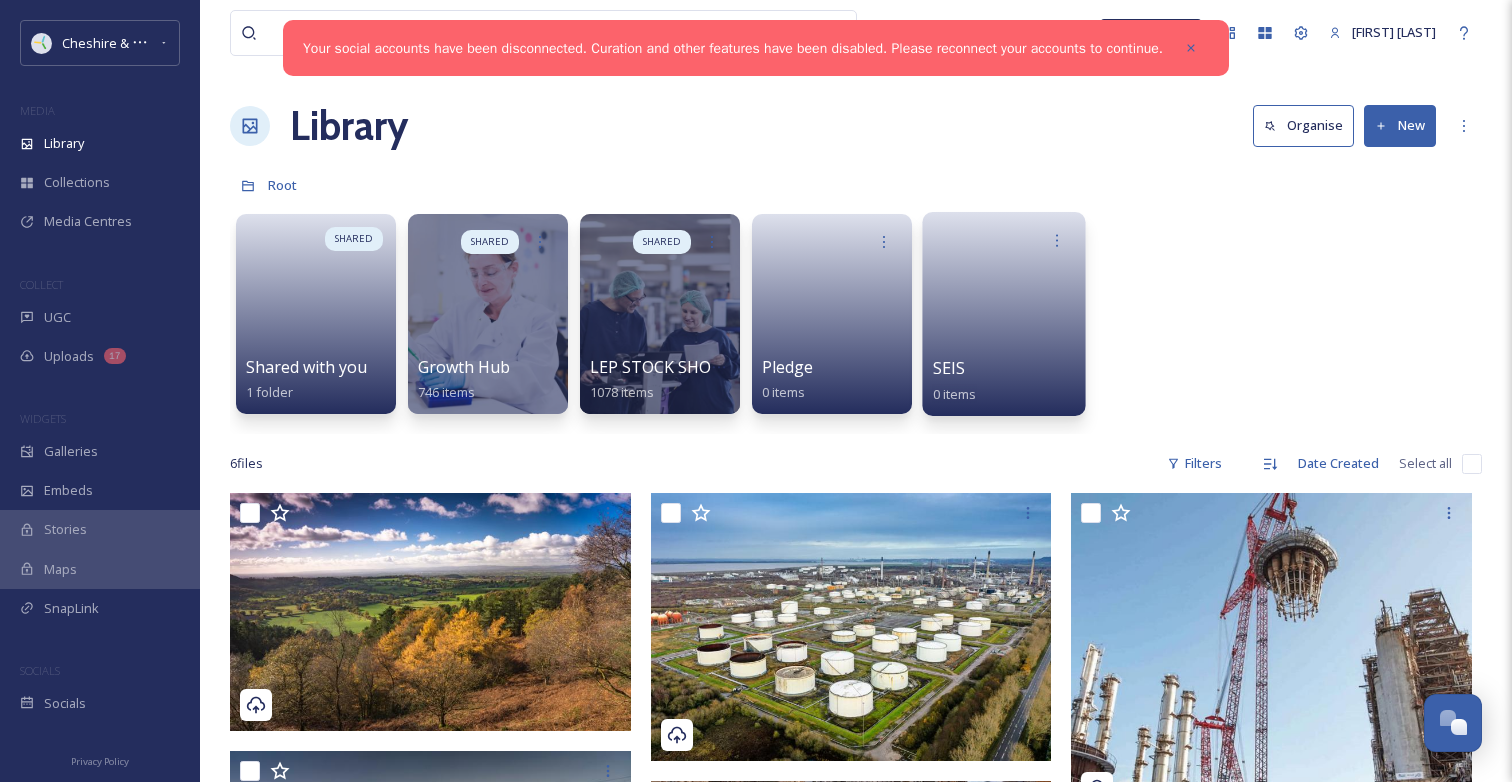 click at bounding box center (1004, 307) 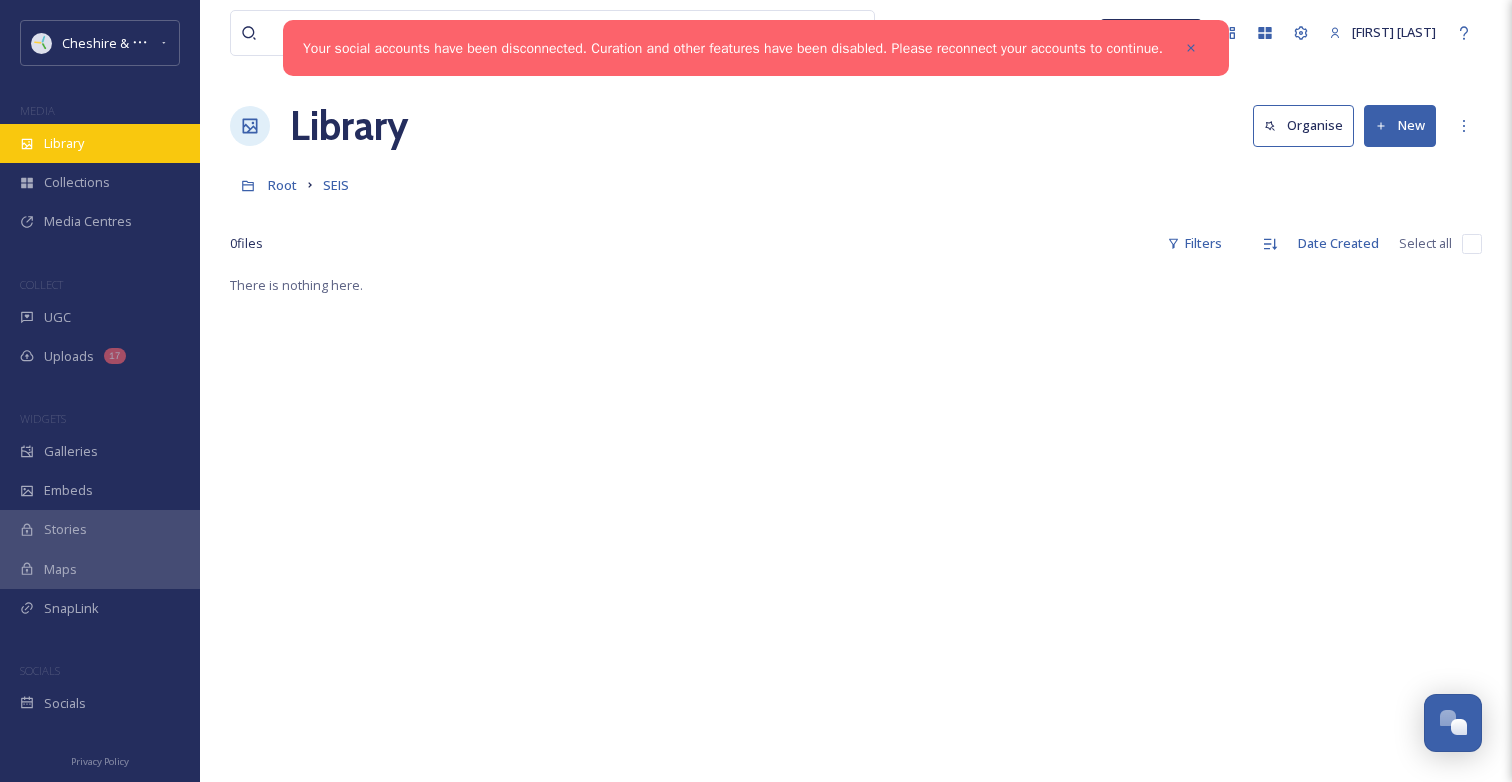 click on "Library" at bounding box center (100, 143) 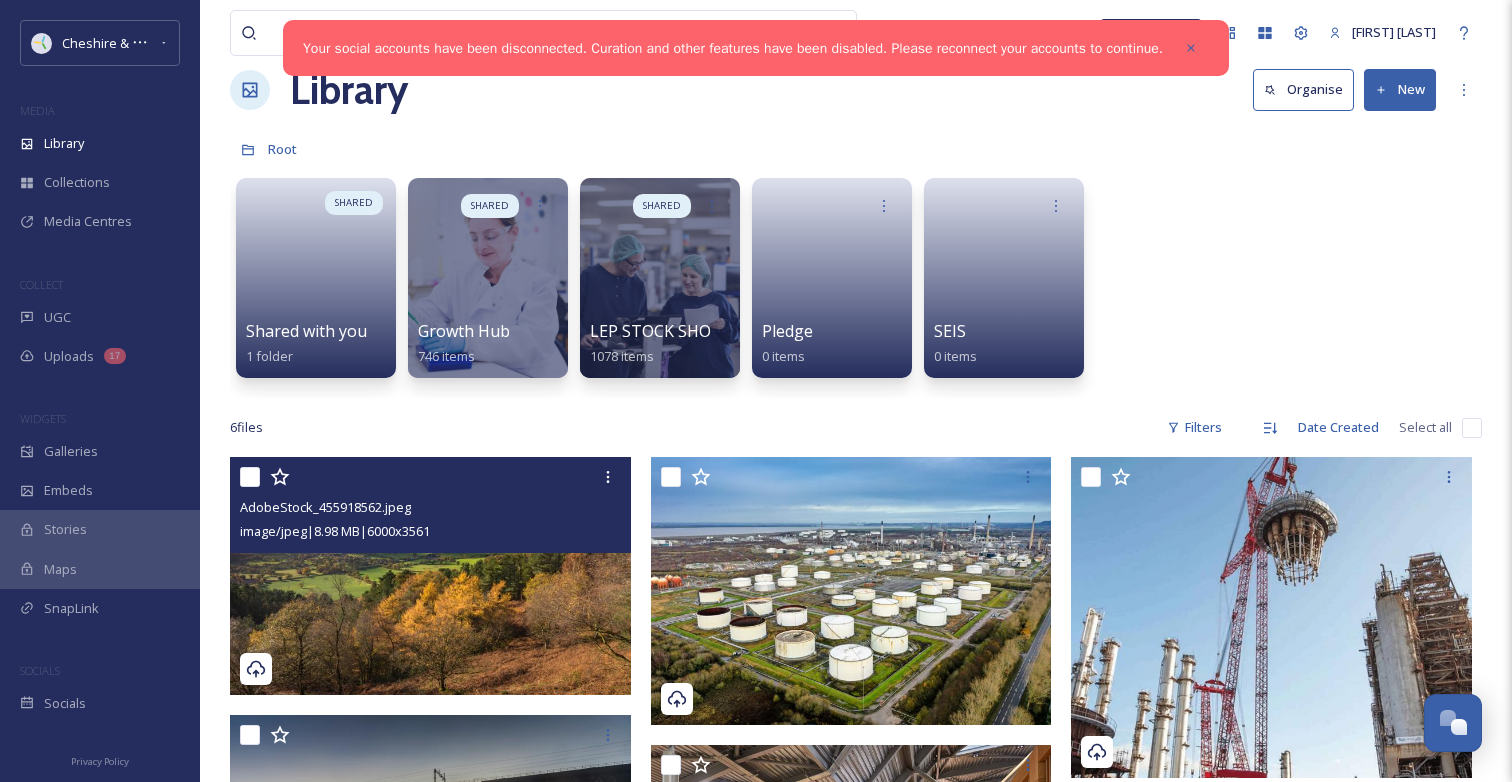 scroll, scrollTop: 33, scrollLeft: 0, axis: vertical 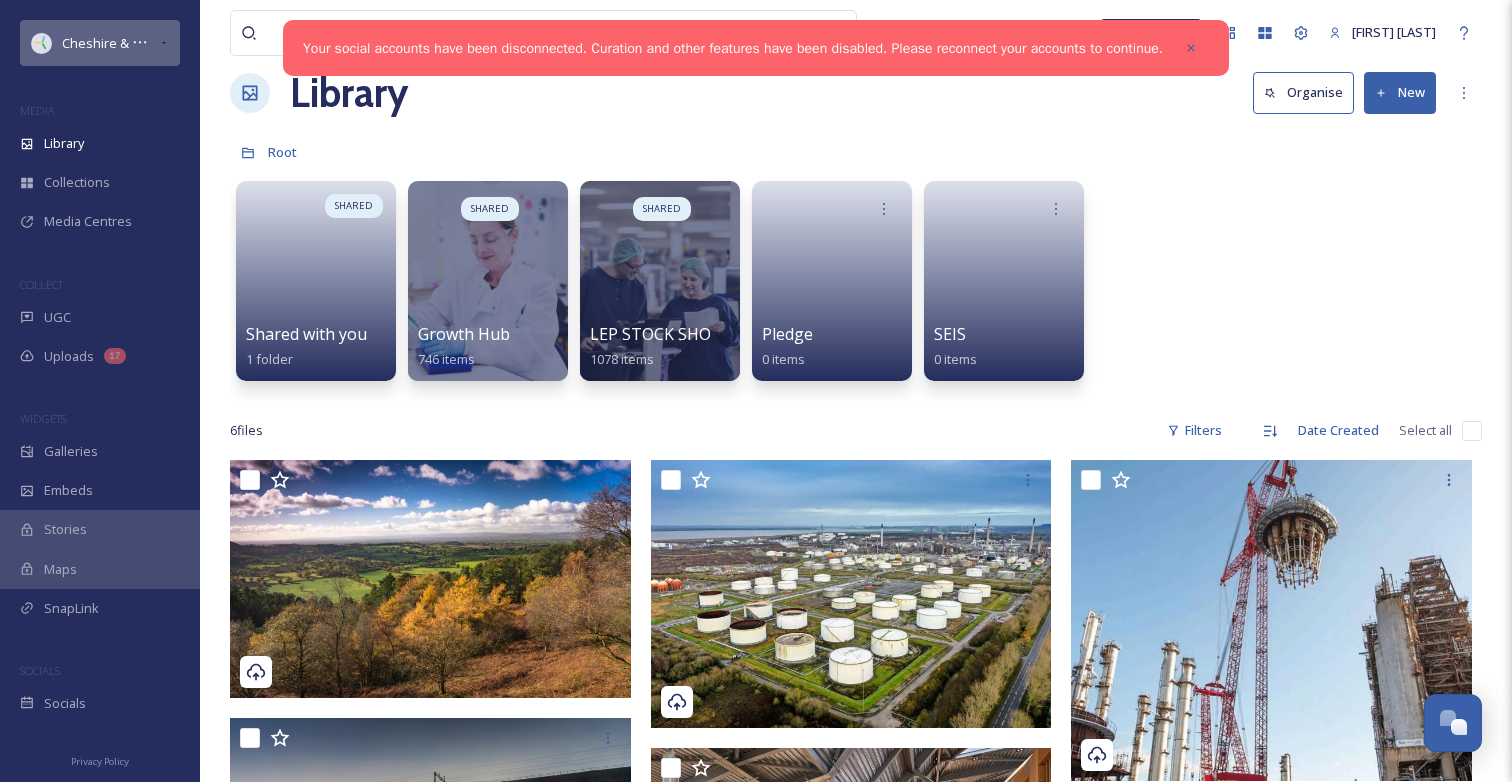 click on "Cheshire & Warrington LEP" at bounding box center [142, 43] 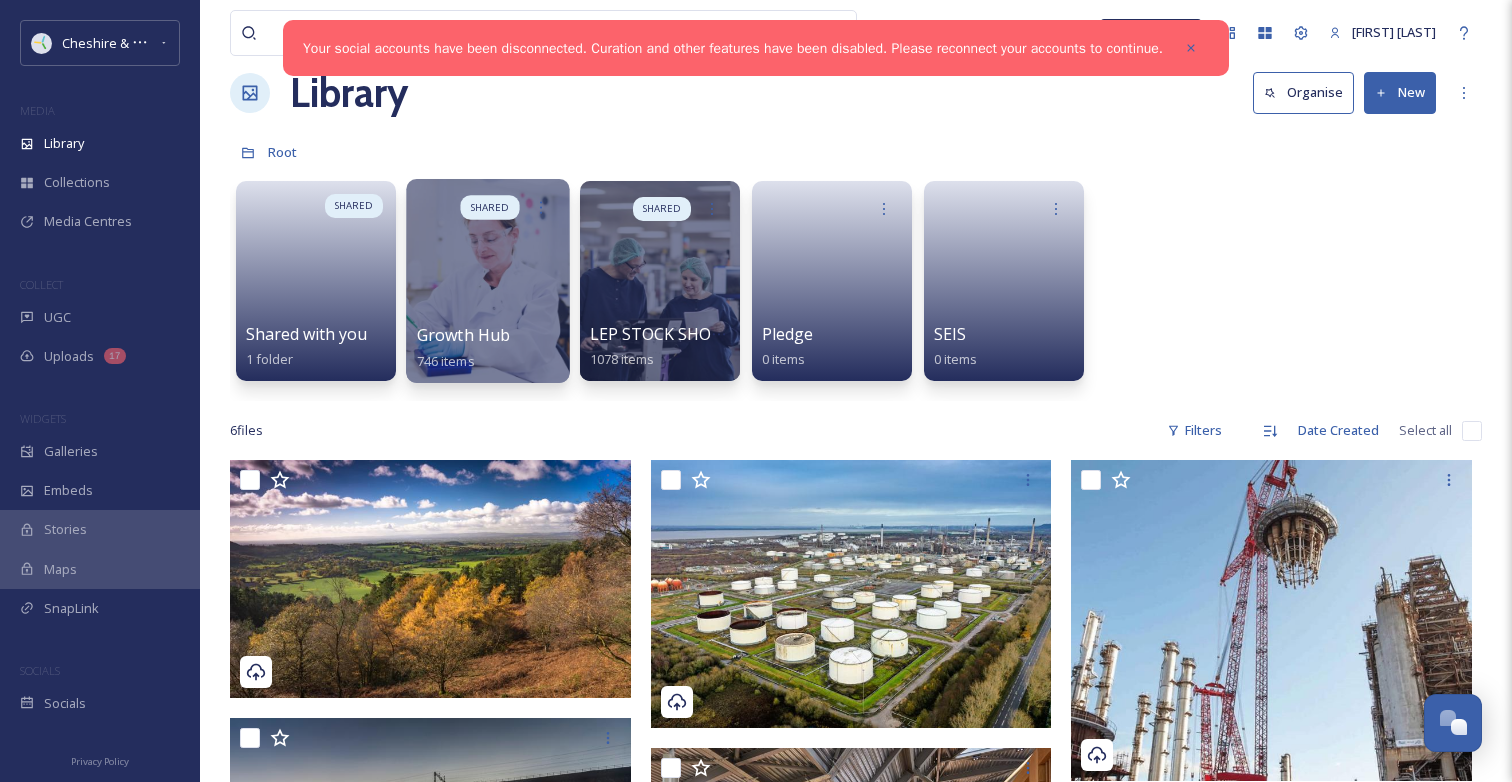 click at bounding box center (487, 281) 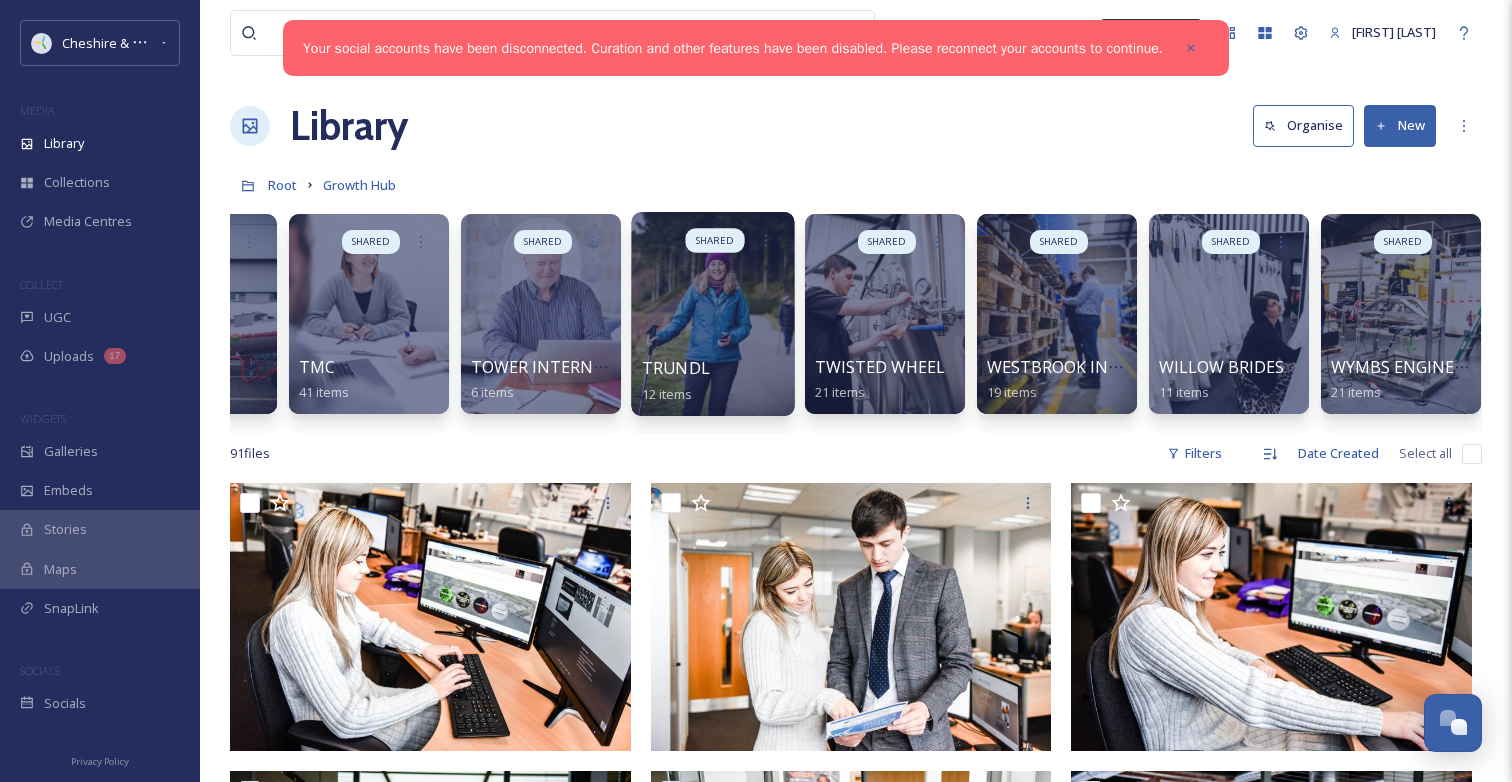 scroll, scrollTop: 0, scrollLeft: 4074, axis: horizontal 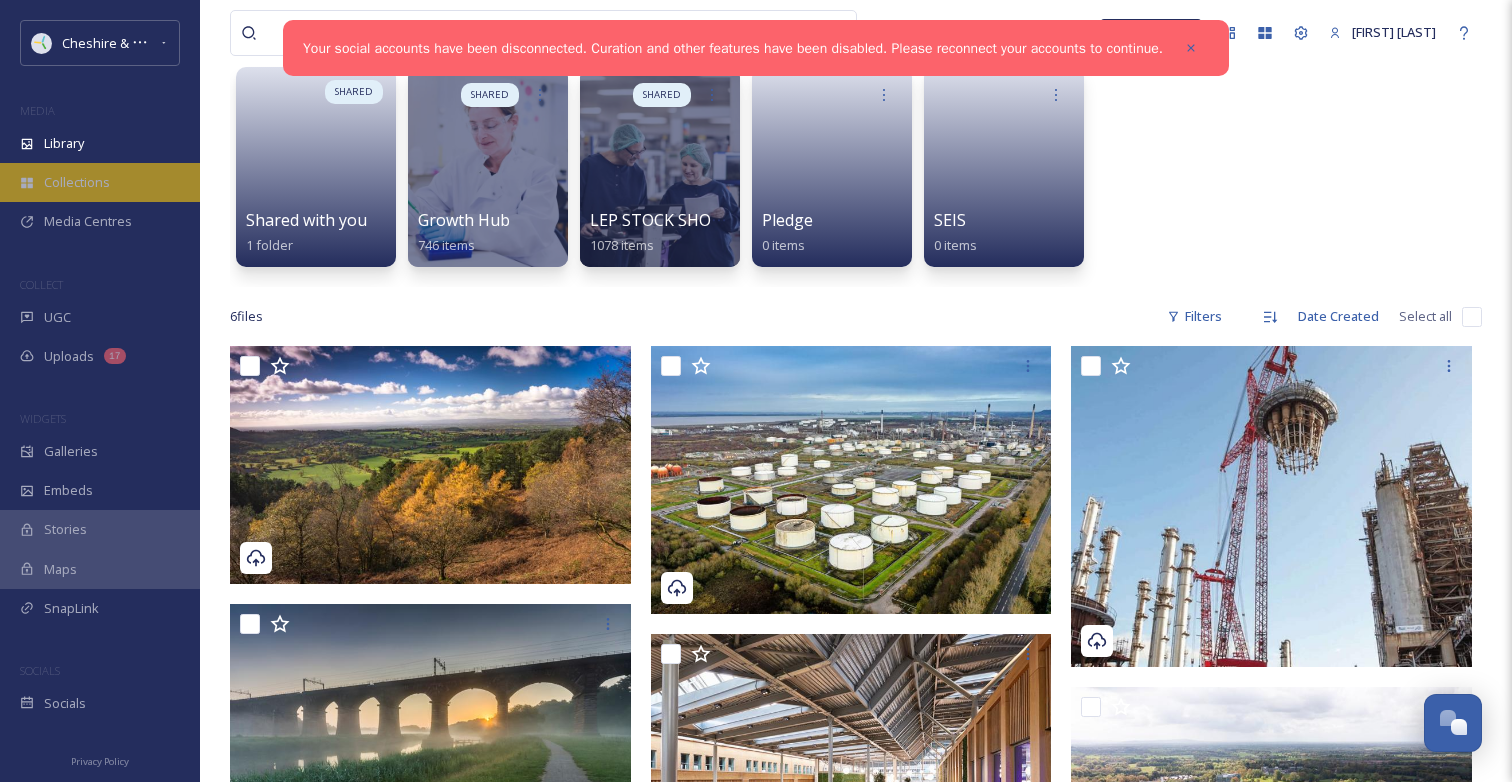 click on "Collections" at bounding box center (100, 182) 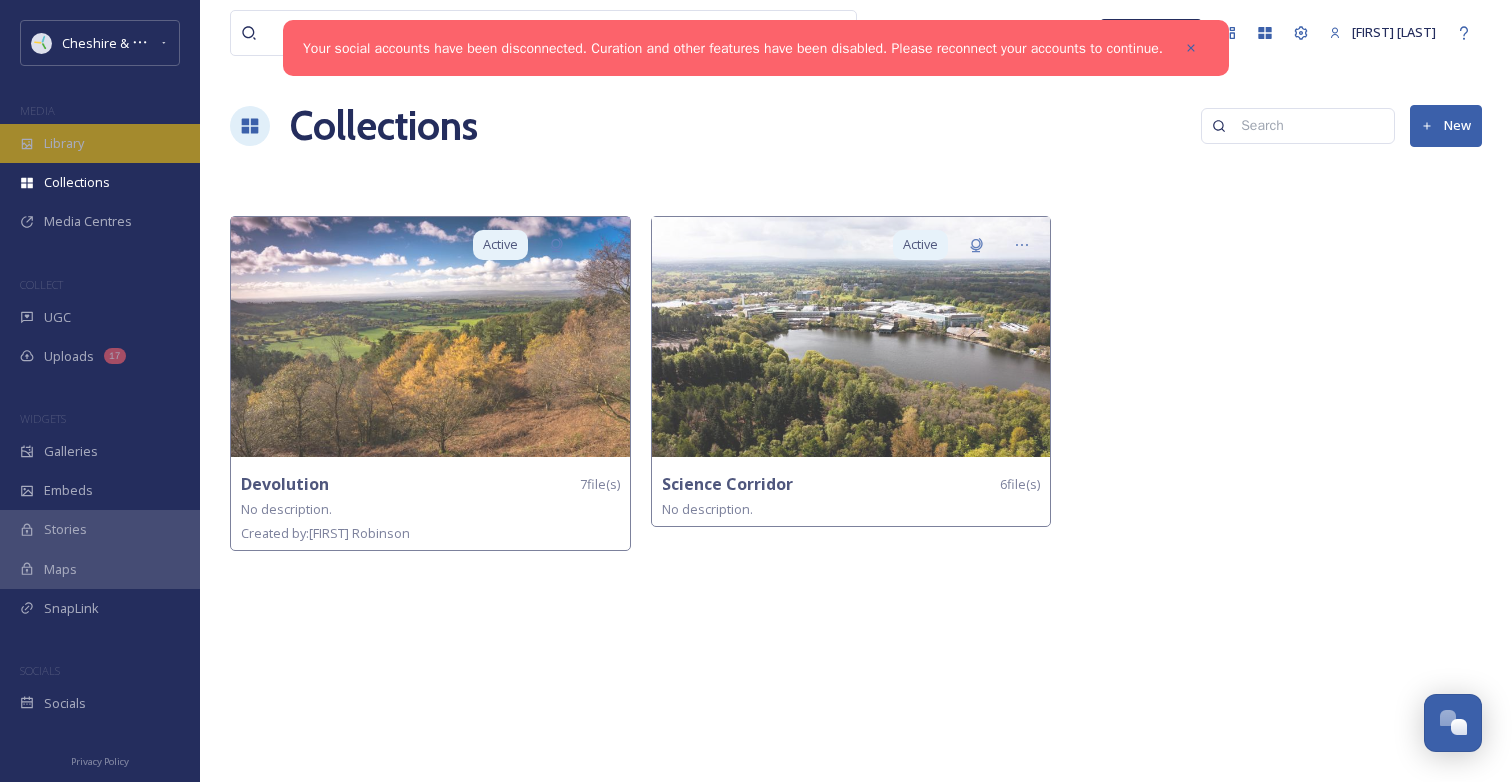 click on "Library" at bounding box center [100, 143] 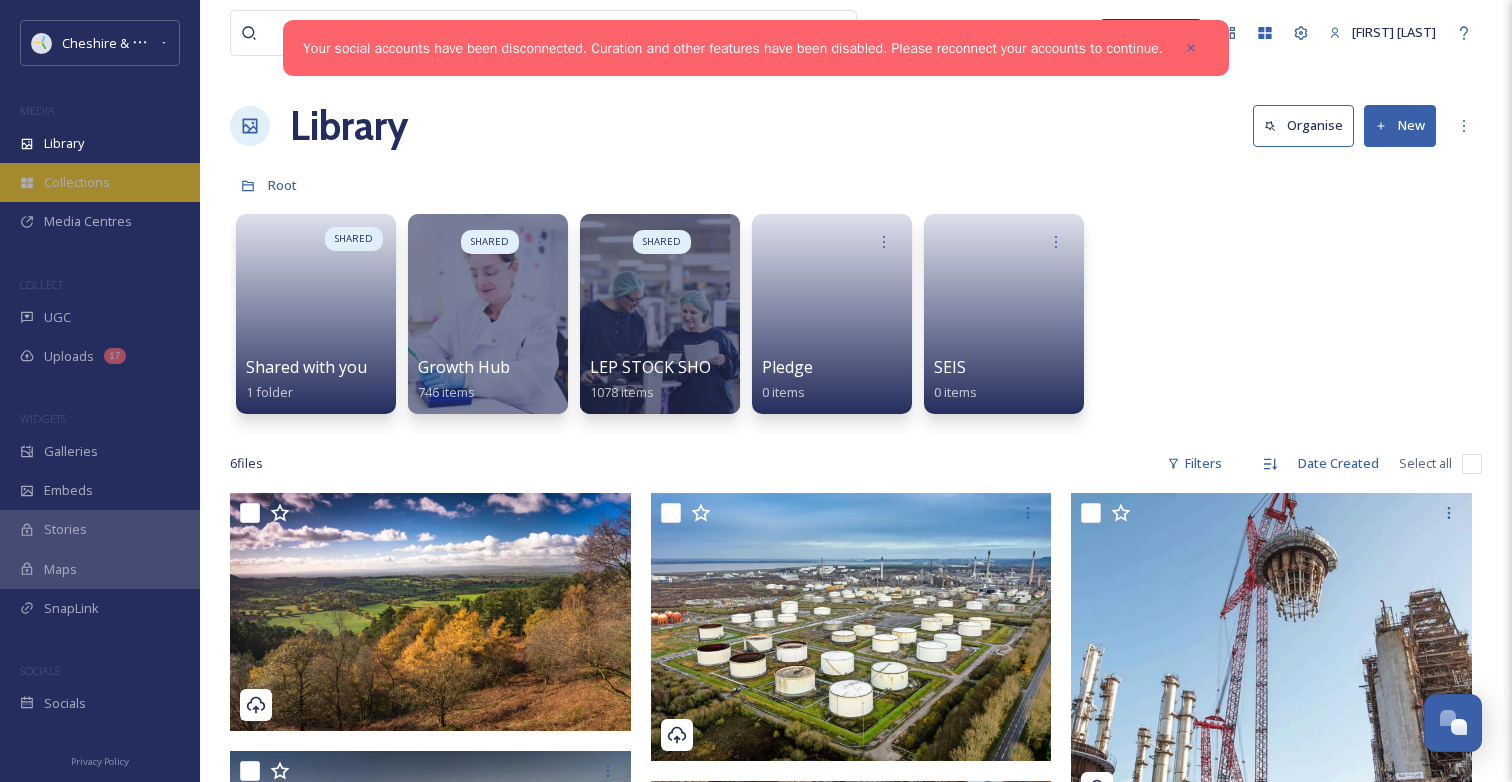 click on "Collections" at bounding box center [77, 182] 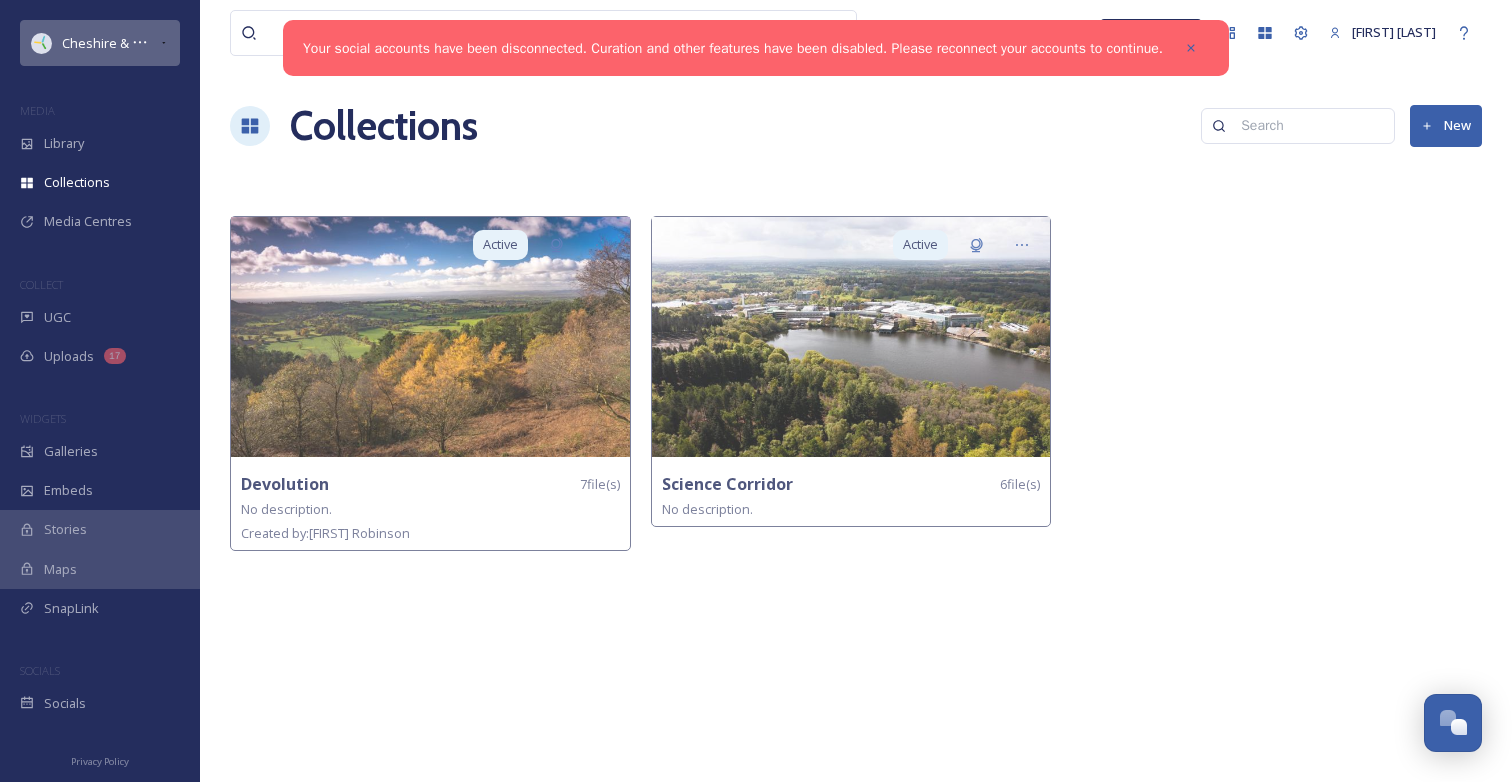 click on "Cheshire & Warrington LEP" at bounding box center (110, 43) 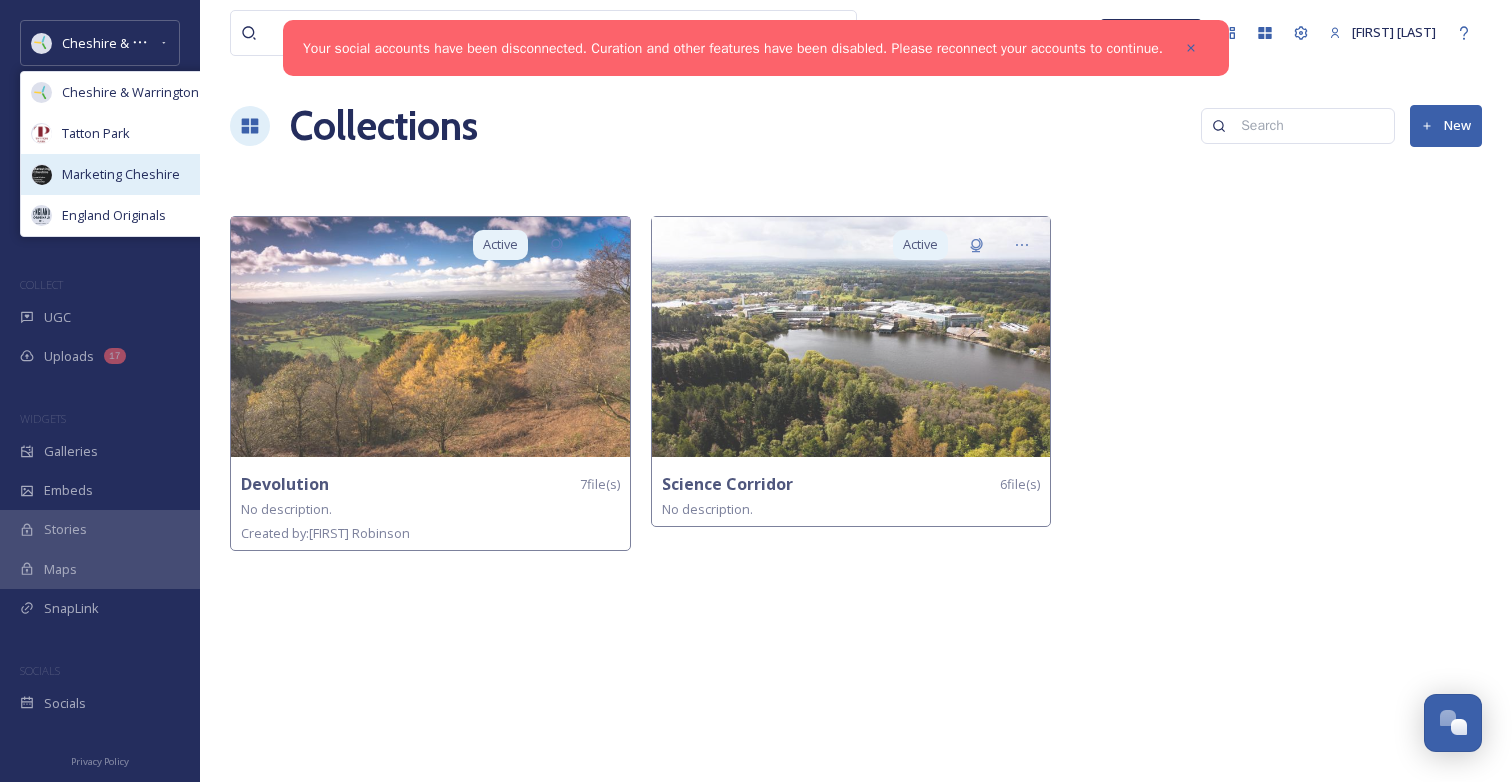 click on "Marketing Cheshire" at bounding box center (121, 174) 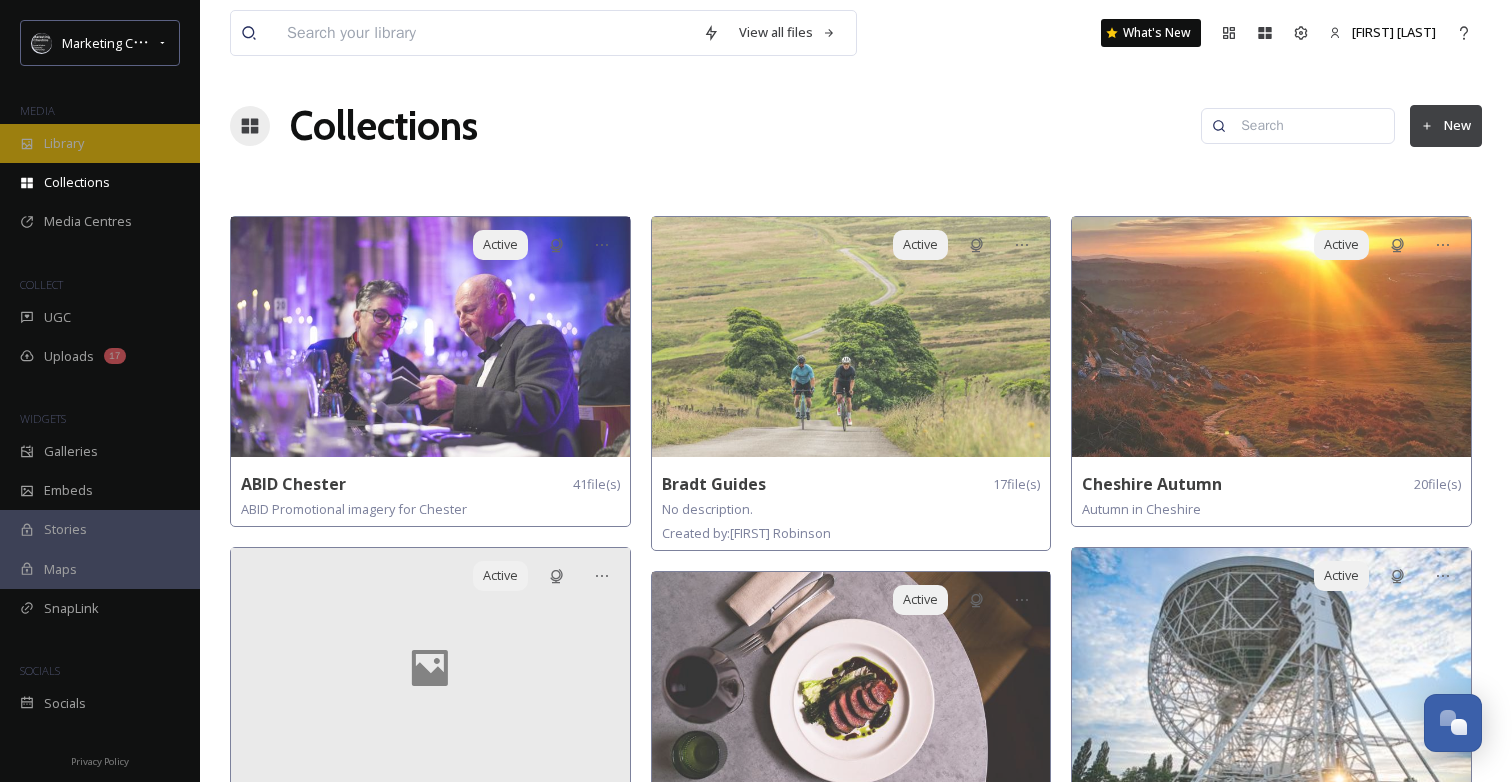 click on "Library" at bounding box center (64, 143) 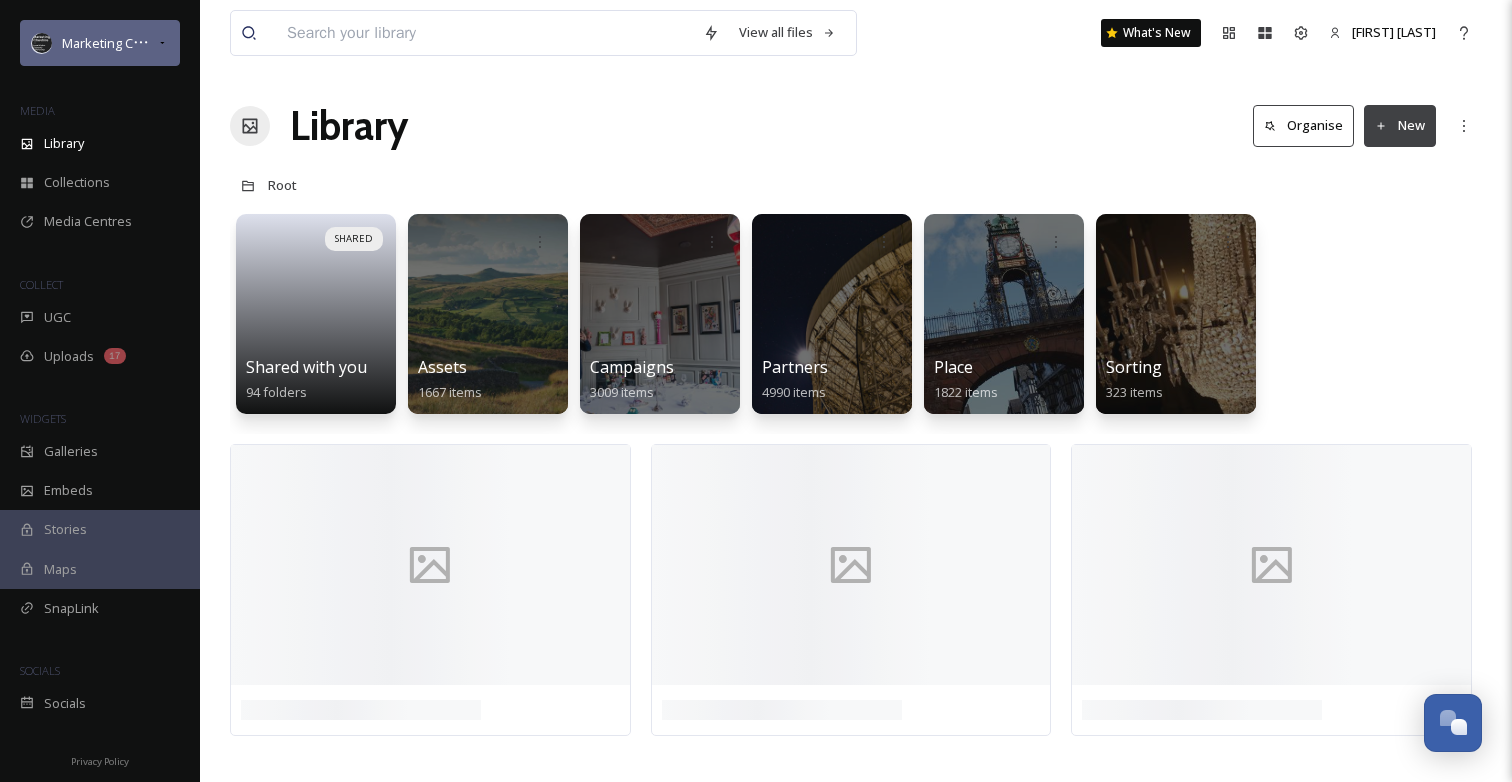 click on "Marketing Cheshire" at bounding box center (121, 43) 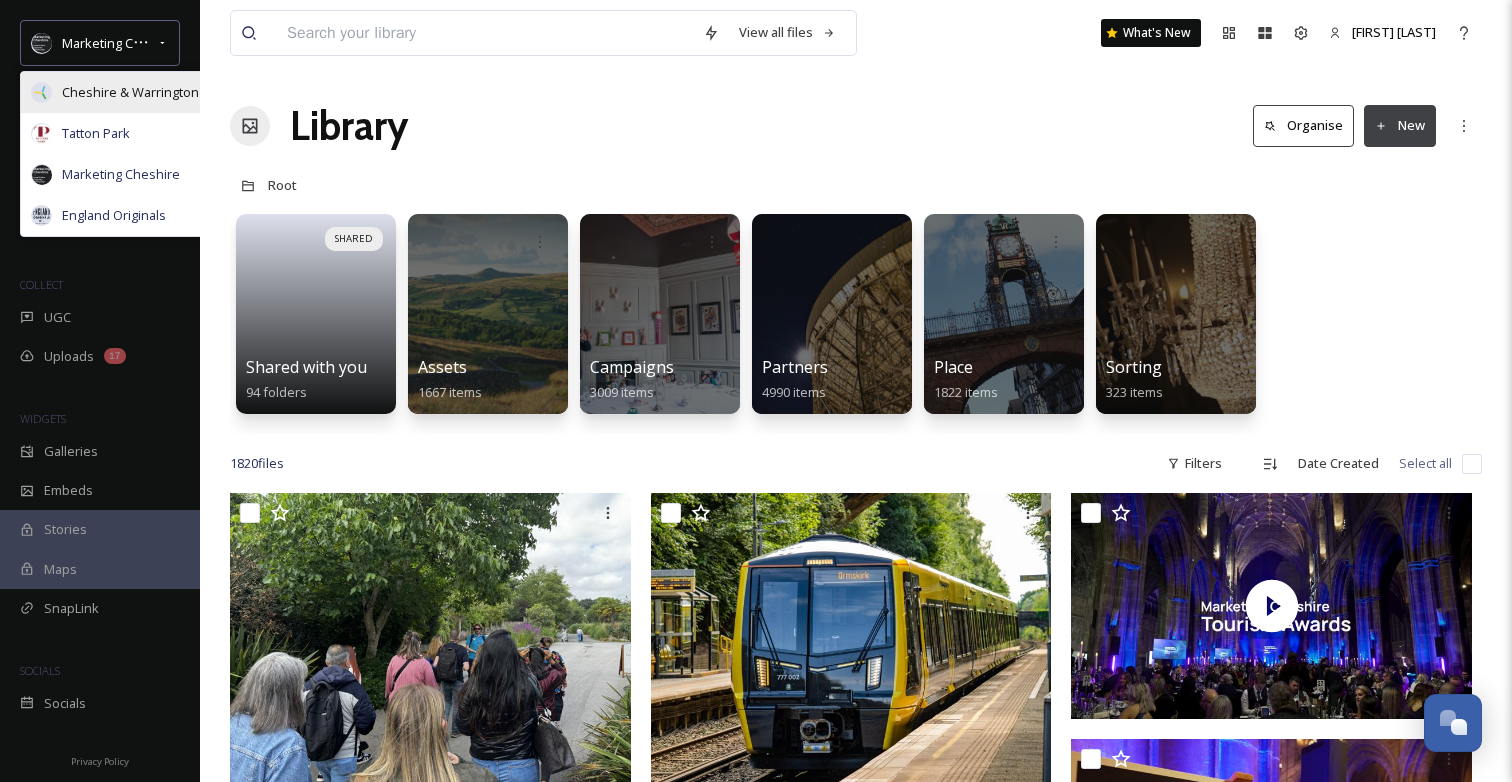 click on "Cheshire & Warrington LEP" at bounding box center [142, 92] 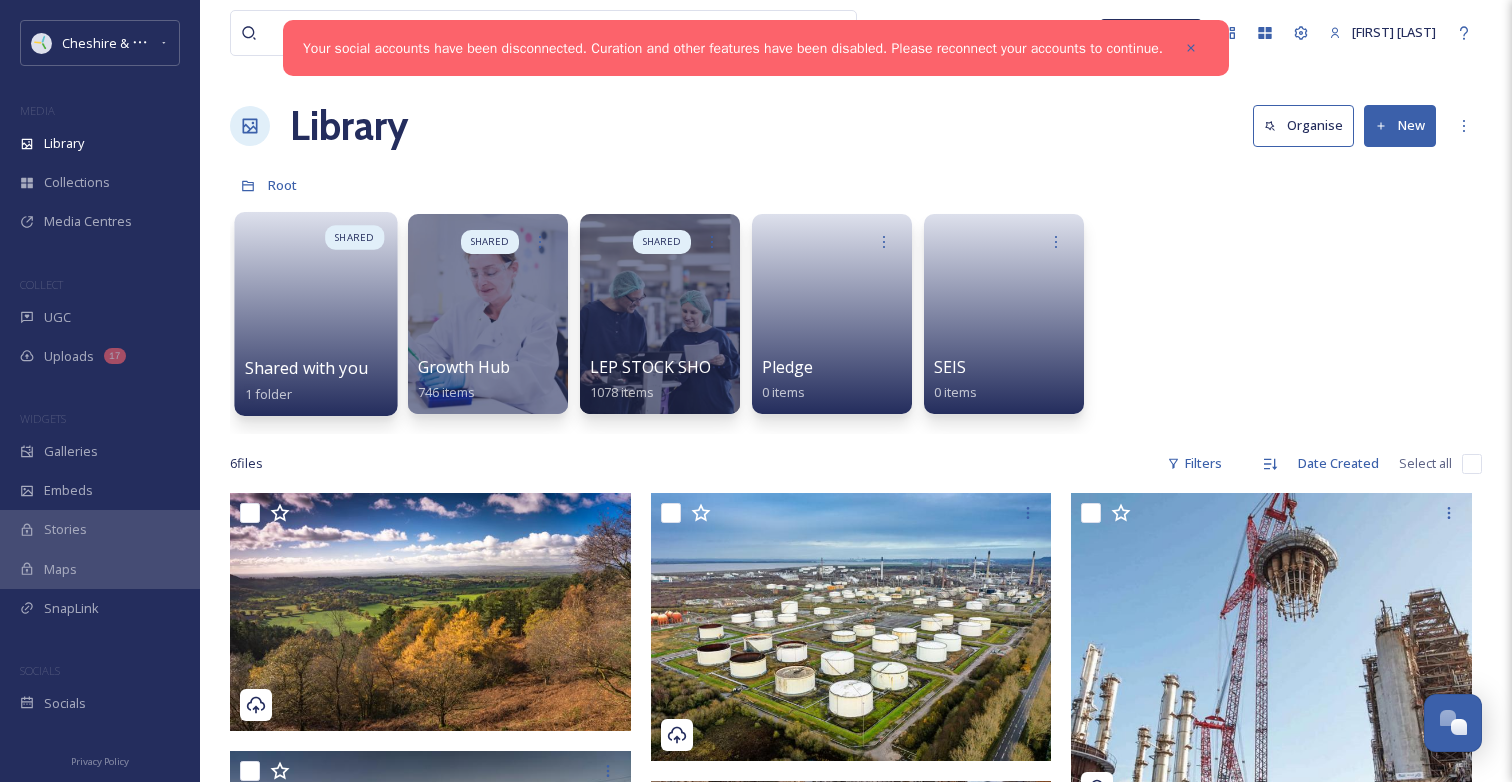 click at bounding box center (316, 289) 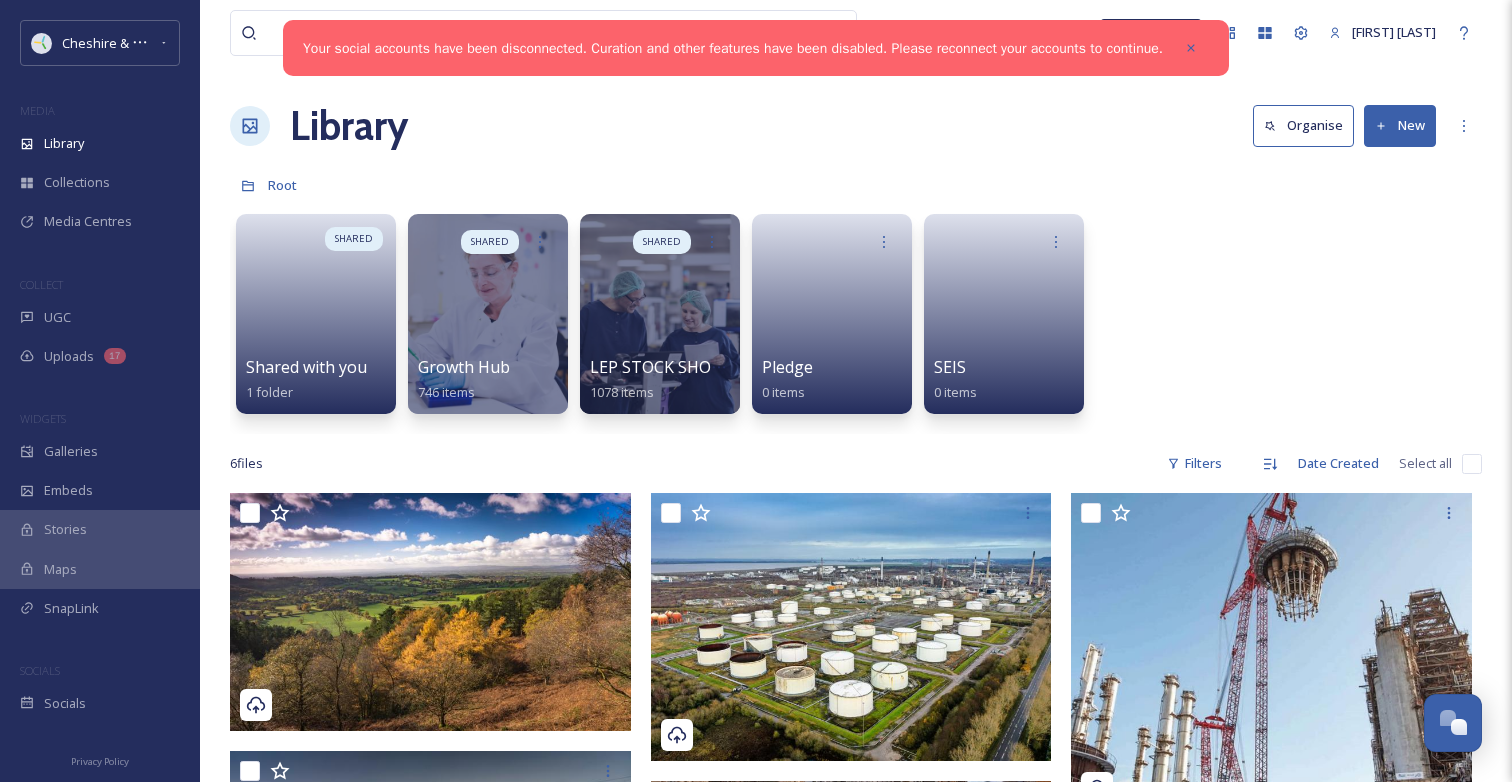scroll, scrollTop: 0, scrollLeft: 0, axis: both 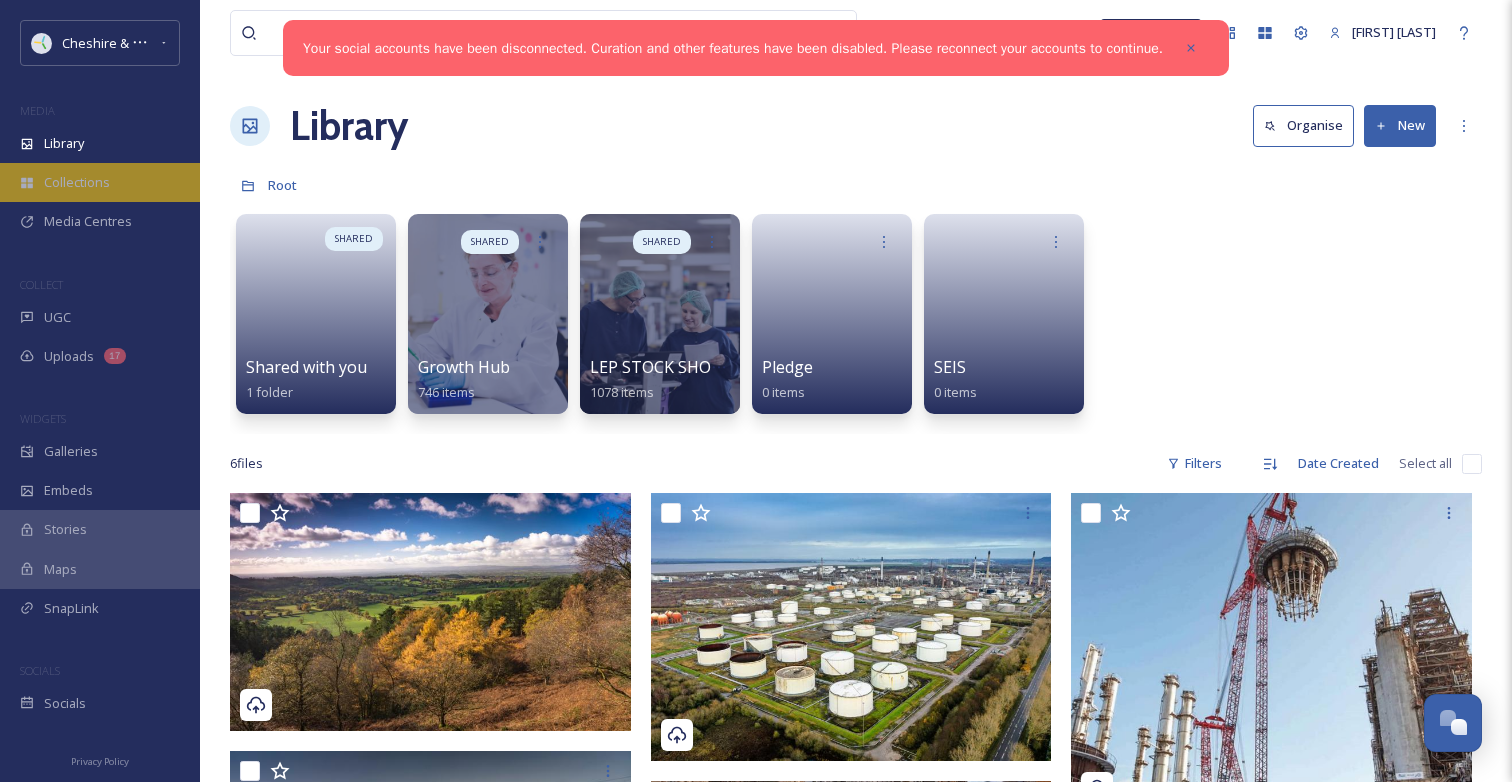 click on "Collections" at bounding box center (77, 182) 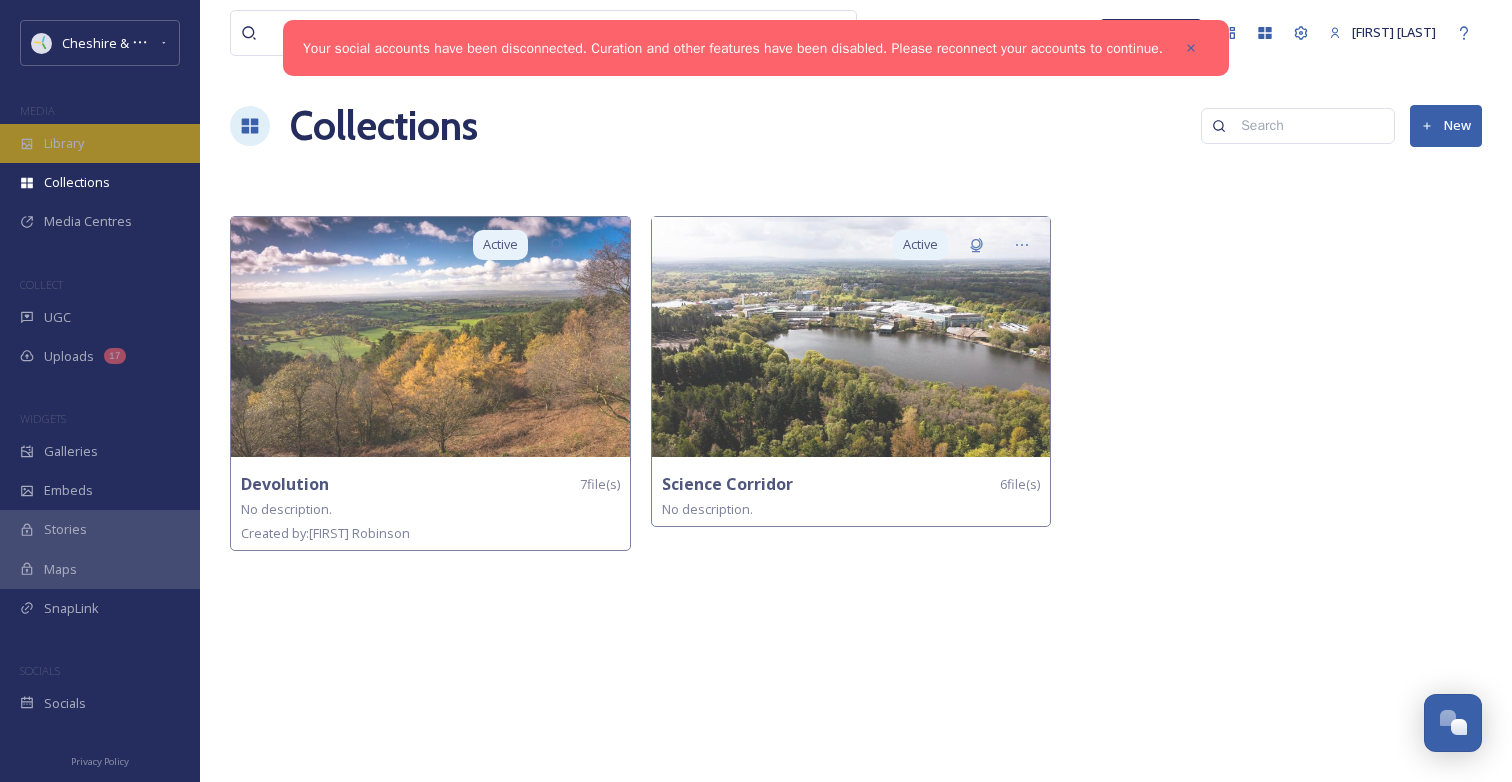 click on "Library" at bounding box center (100, 143) 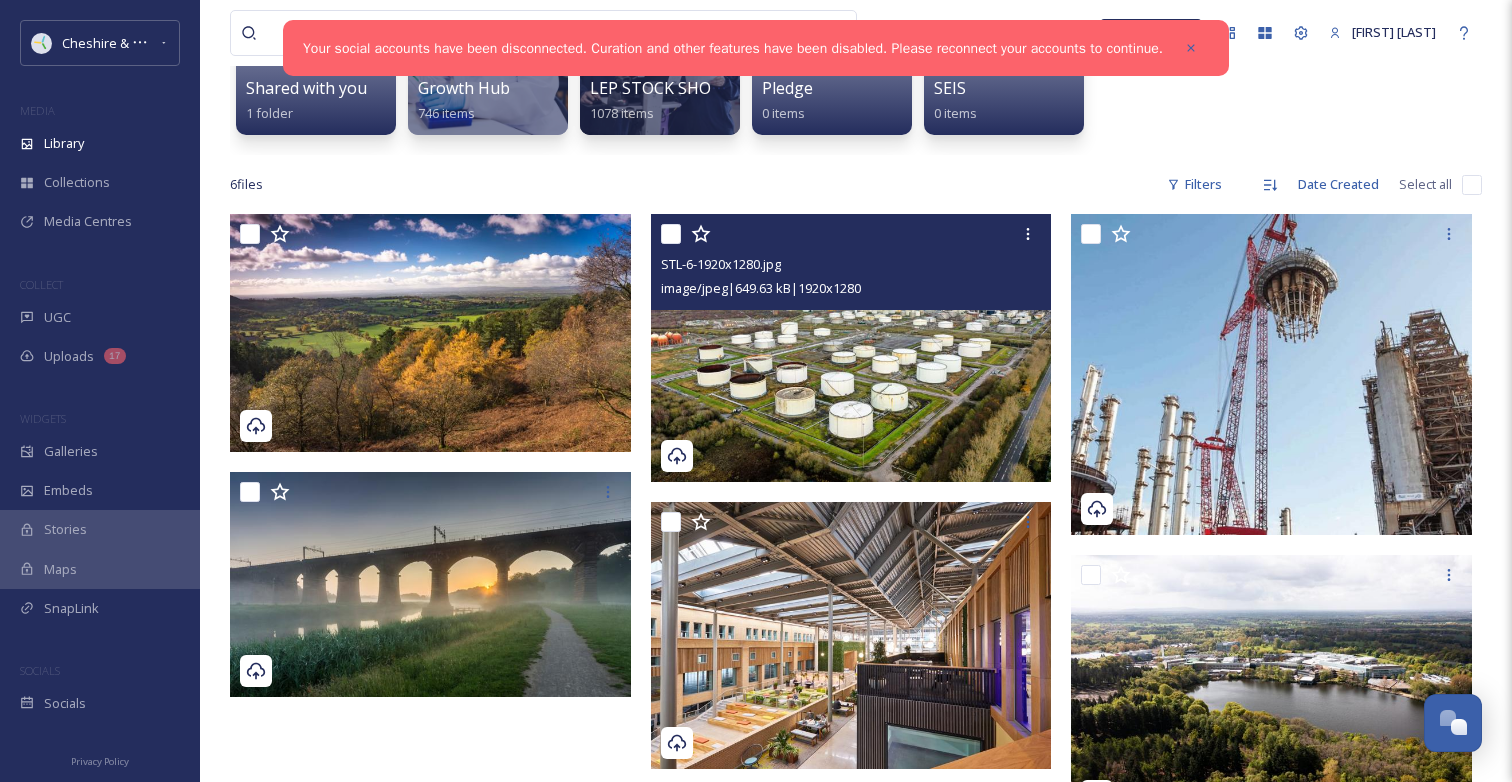 scroll, scrollTop: 266, scrollLeft: 0, axis: vertical 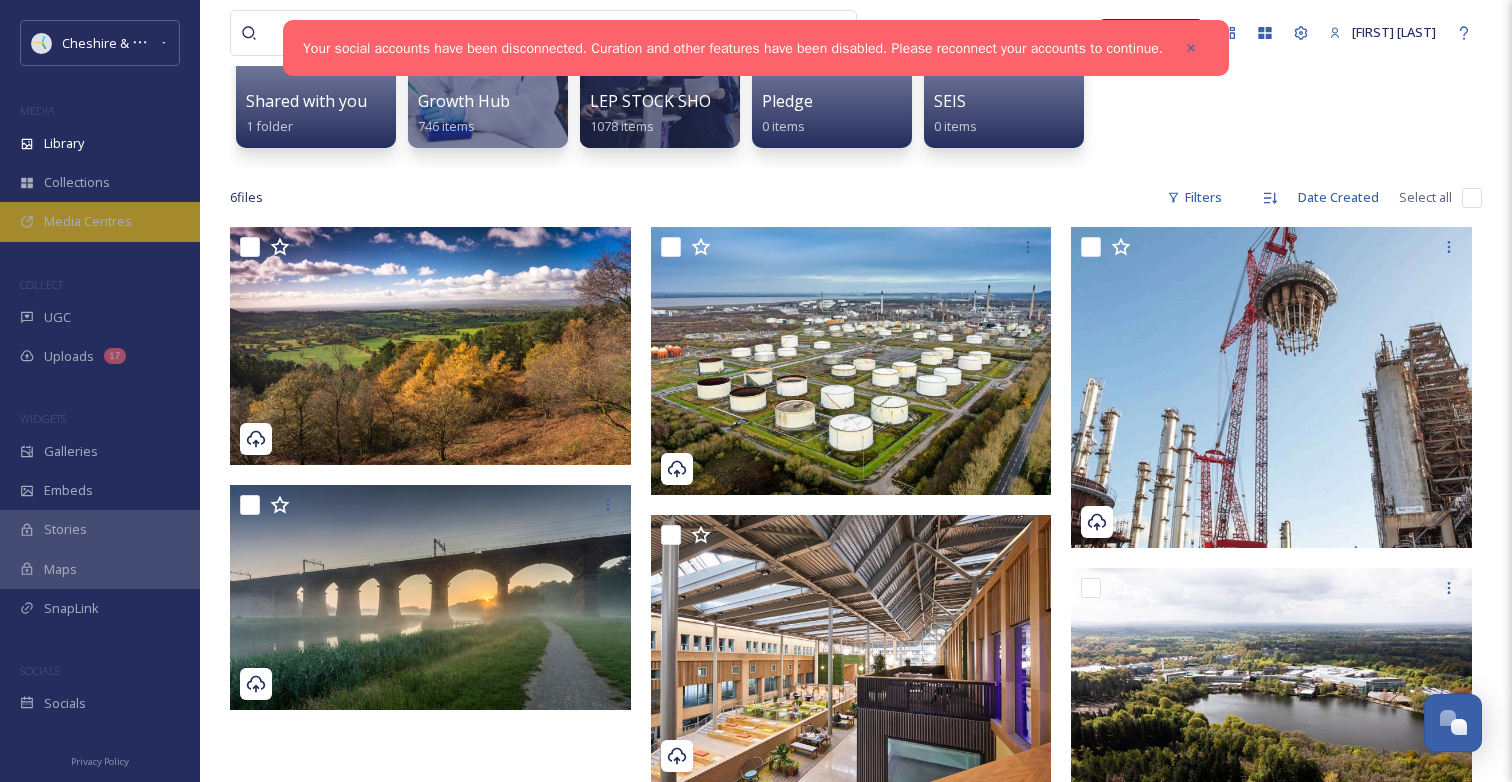 click on "Media Centres" at bounding box center [88, 221] 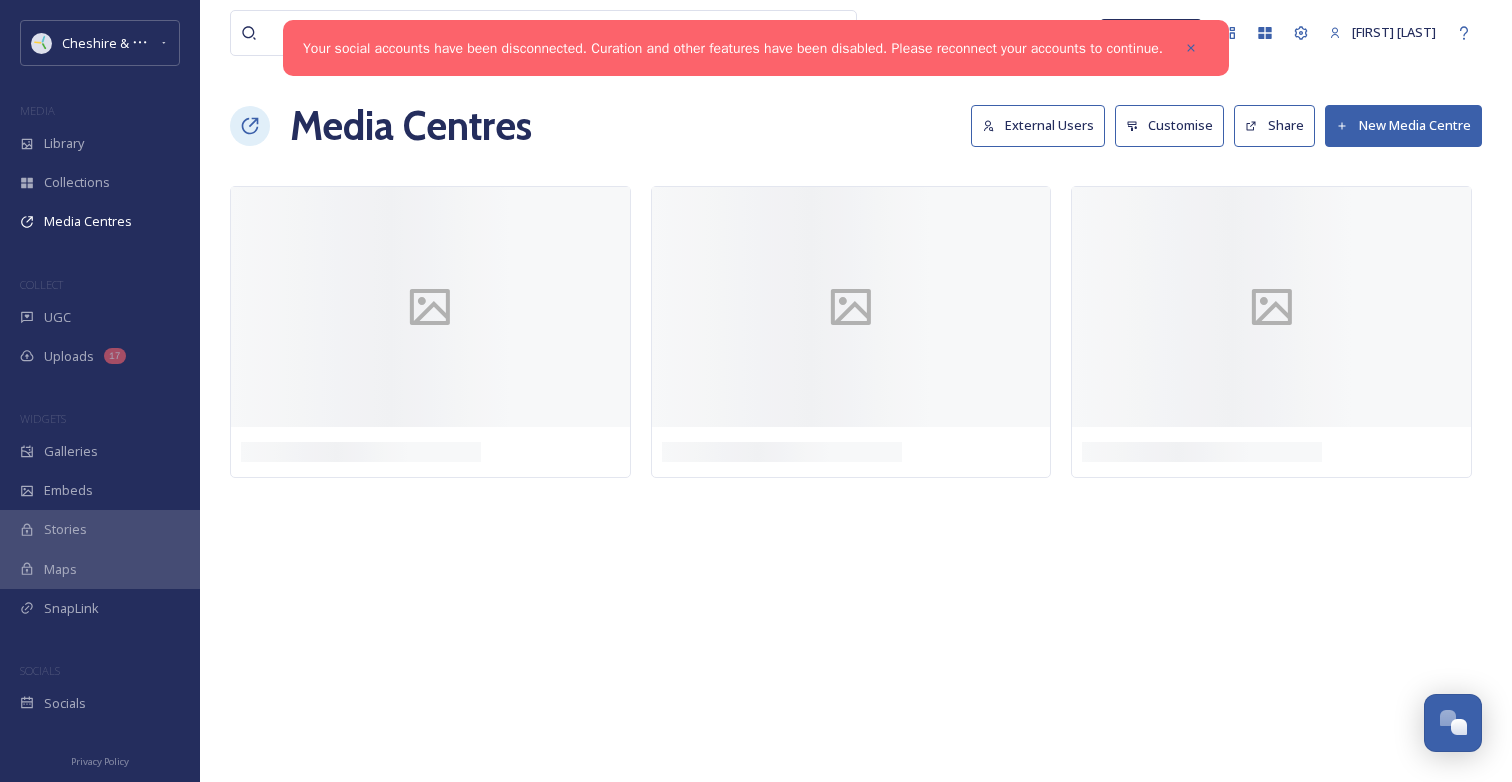 scroll, scrollTop: 0, scrollLeft: 0, axis: both 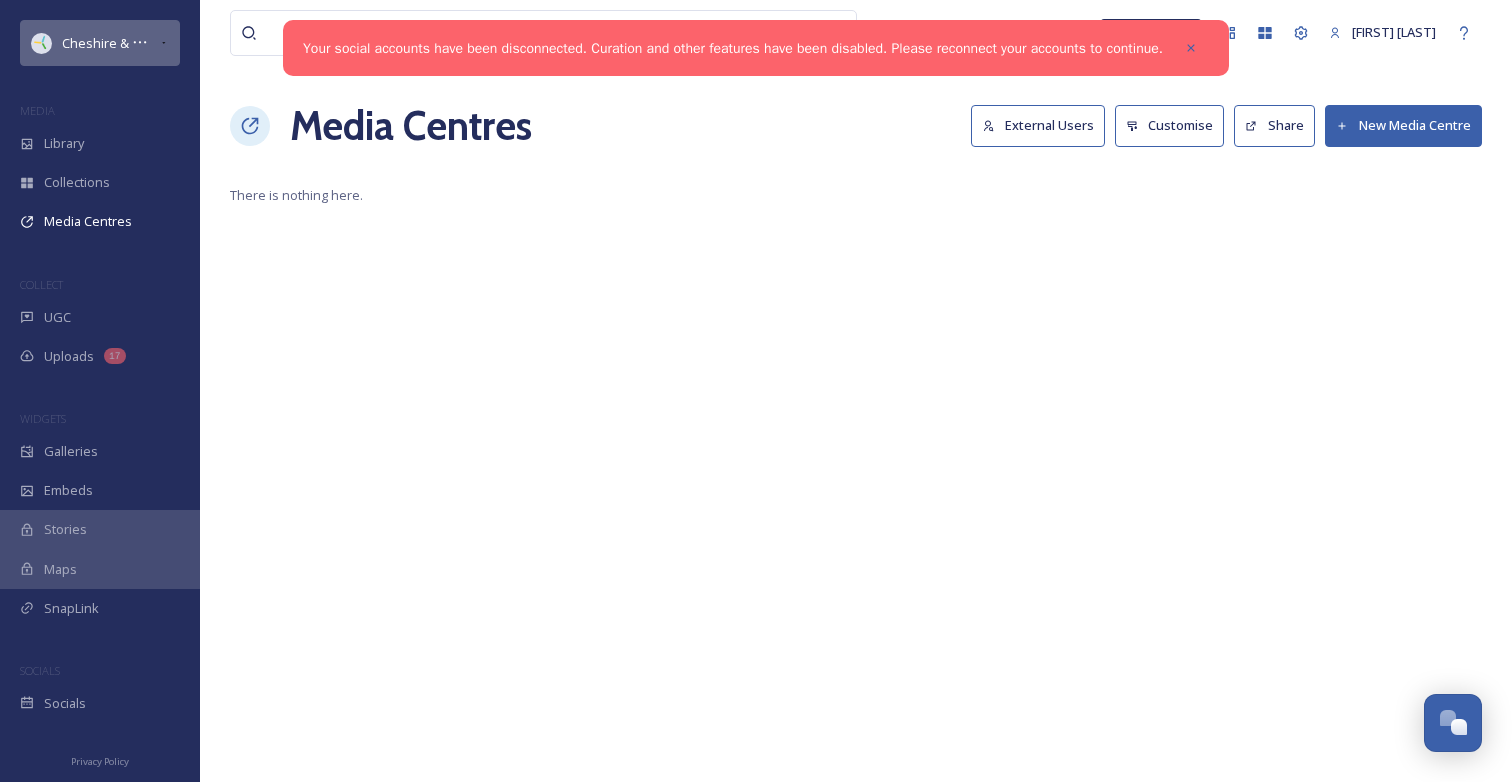 click on "Cheshire & Warrington LEP" at bounding box center [110, 43] 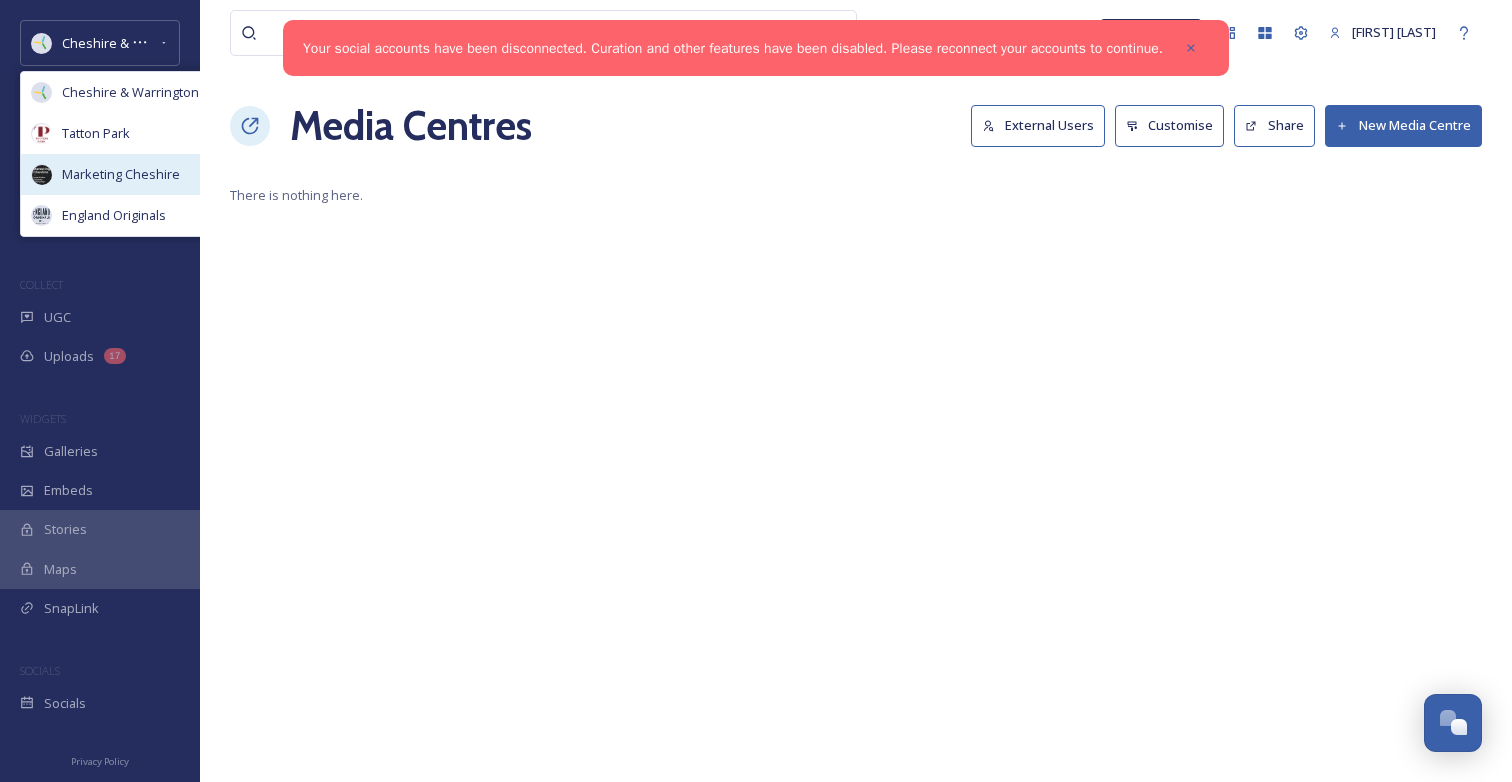 click on "Marketing Cheshire" at bounding box center (121, 174) 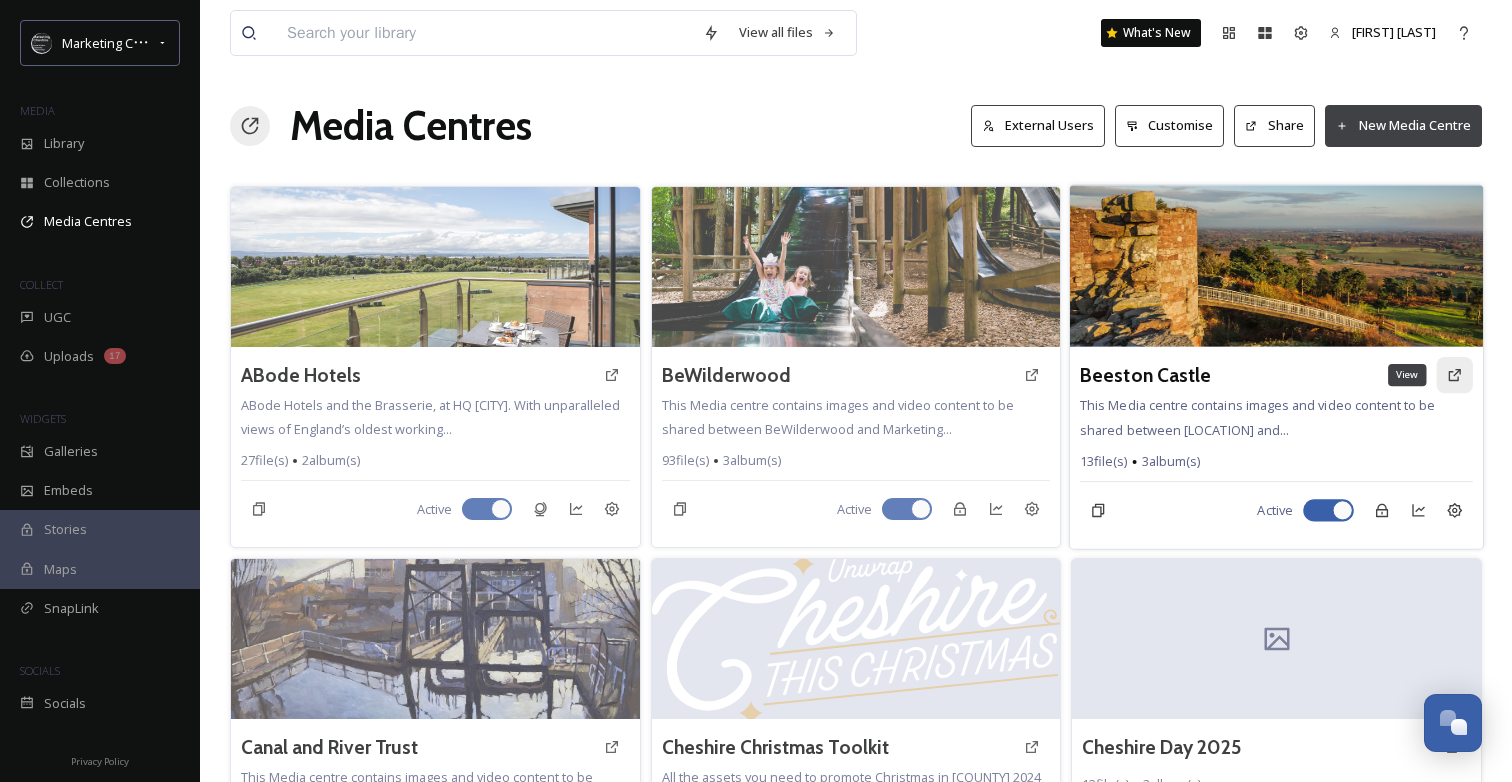 click 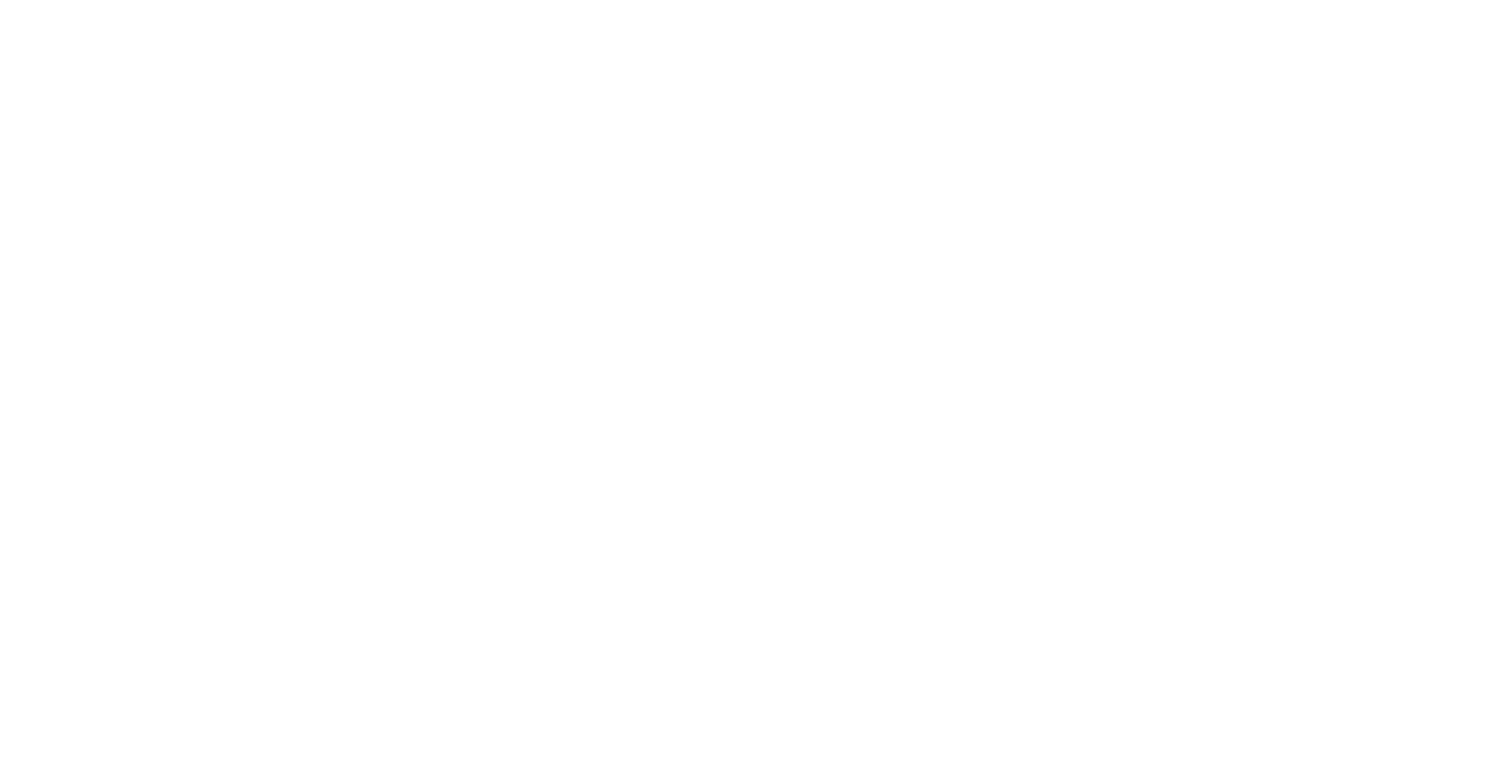 scroll, scrollTop: 0, scrollLeft: 0, axis: both 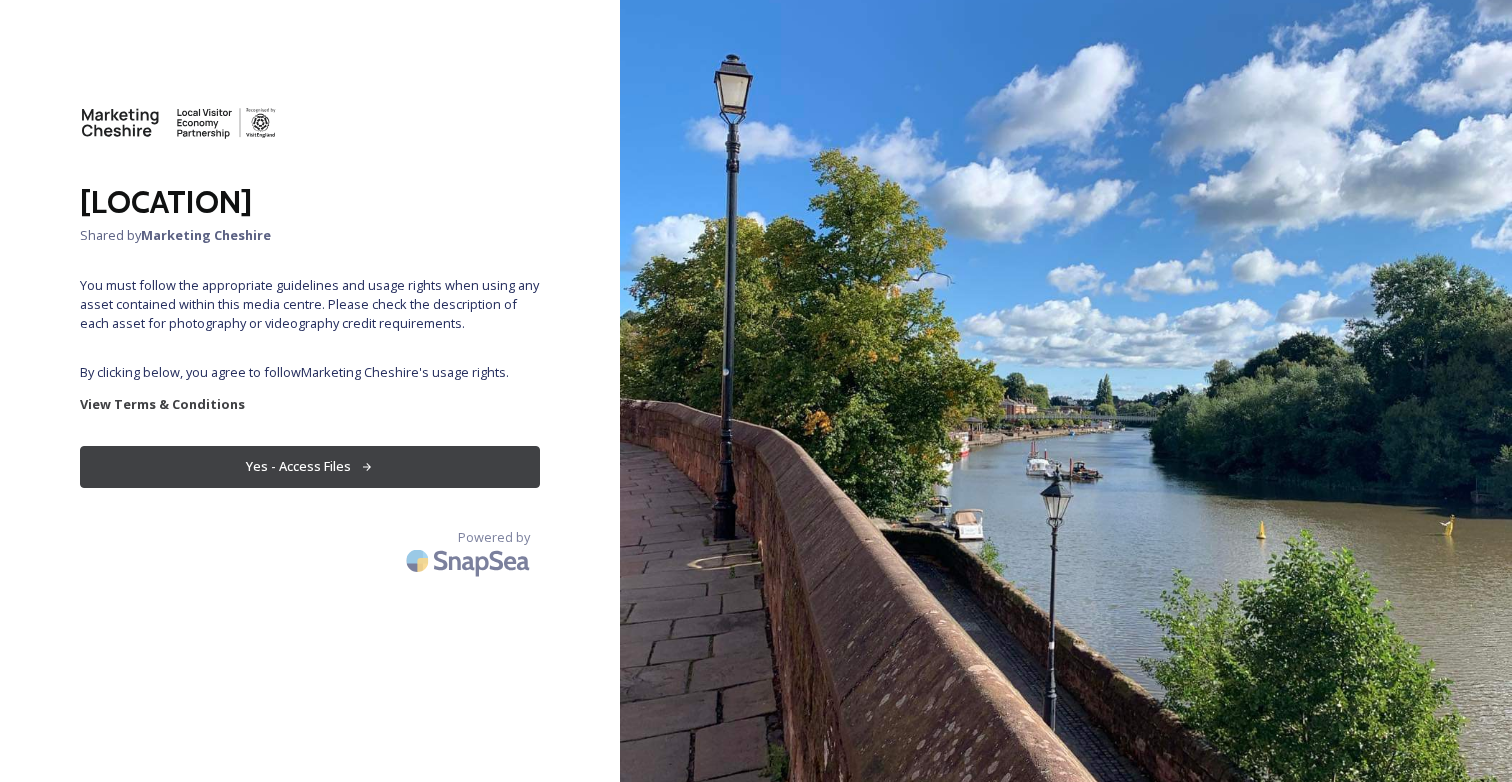 click on "Yes - Access Files" at bounding box center (310, 466) 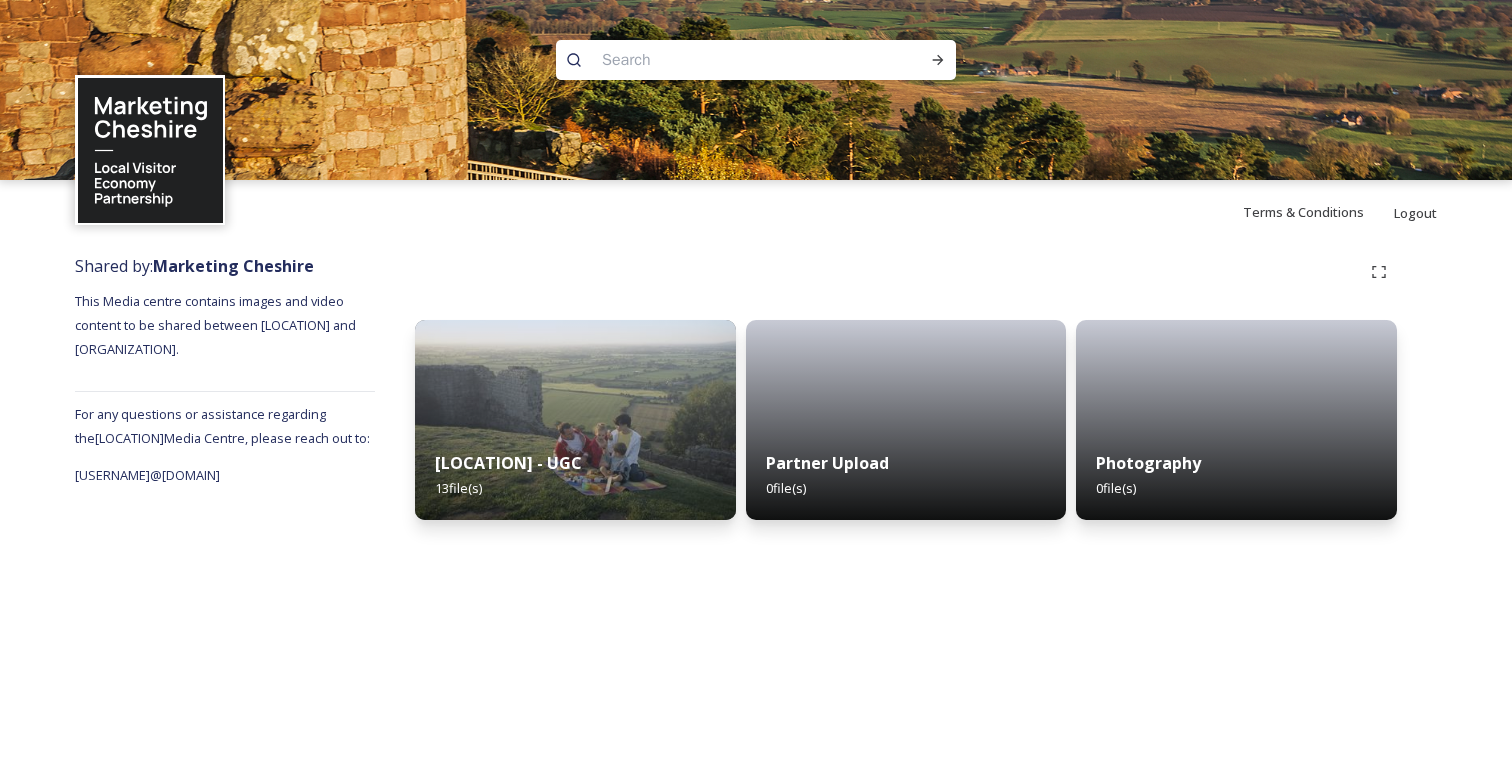 scroll, scrollTop: 0, scrollLeft: 0, axis: both 